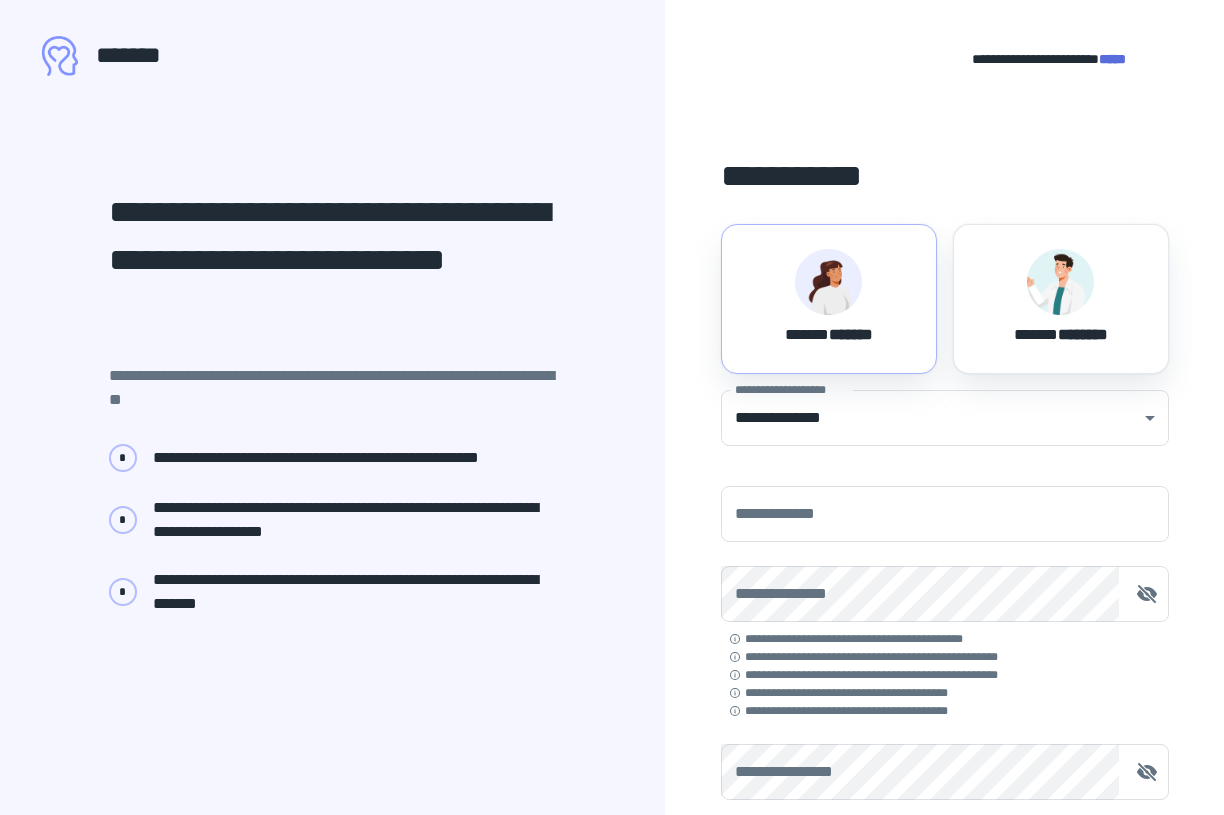 scroll, scrollTop: 0, scrollLeft: 0, axis: both 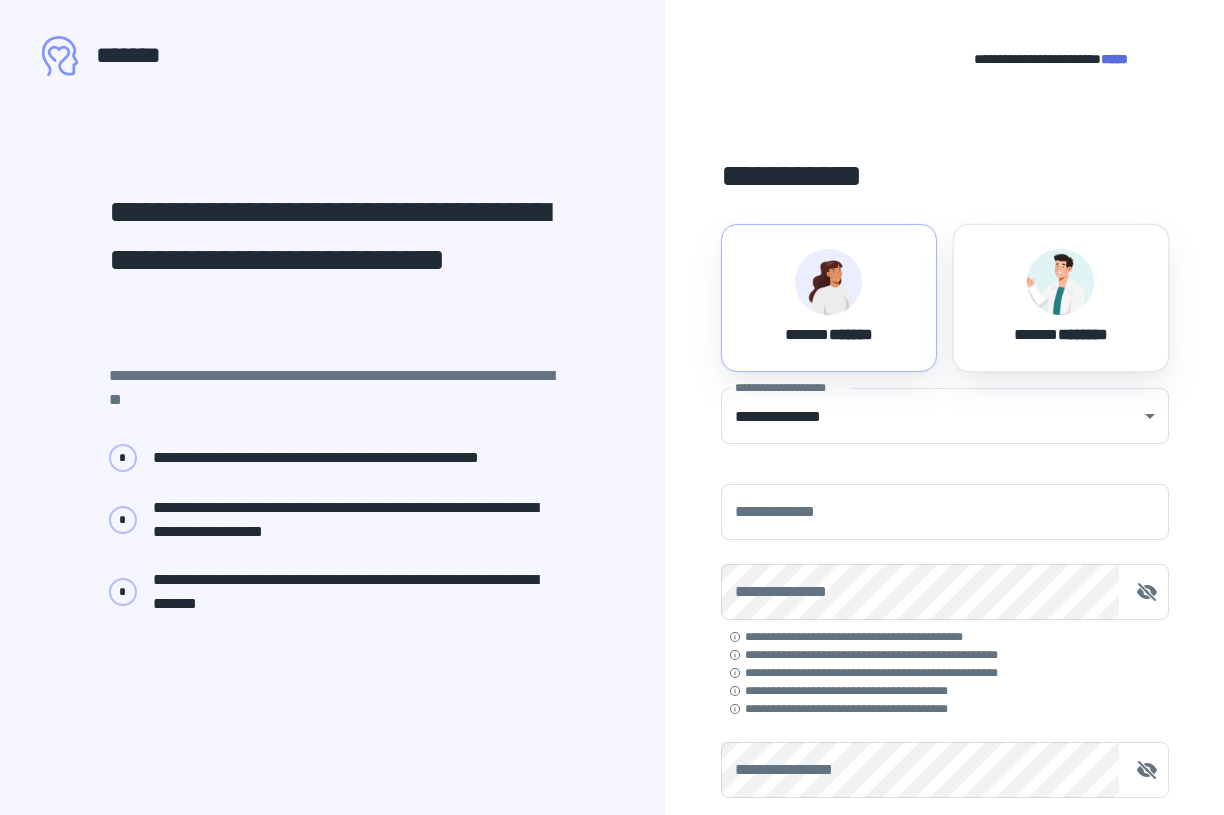 click on "******   *******" at bounding box center (829, 298) 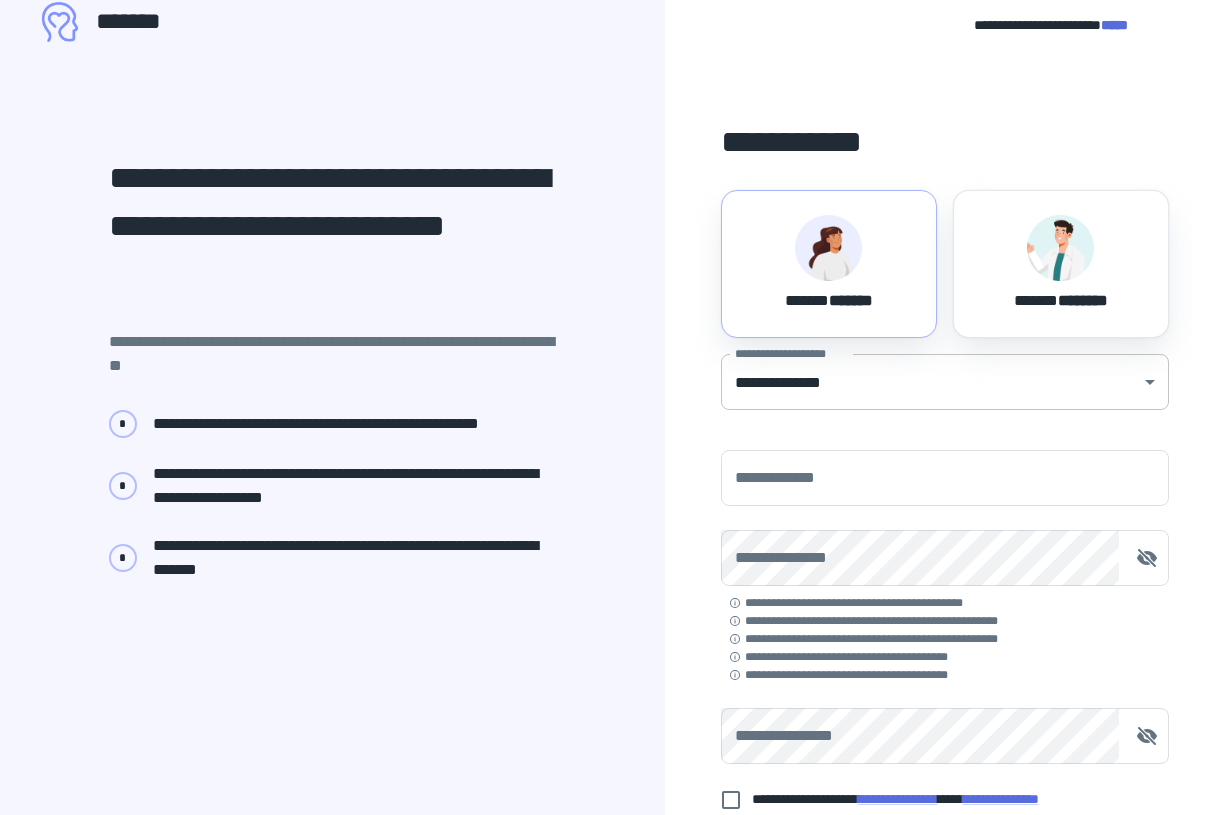 scroll, scrollTop: 6, scrollLeft: 0, axis: vertical 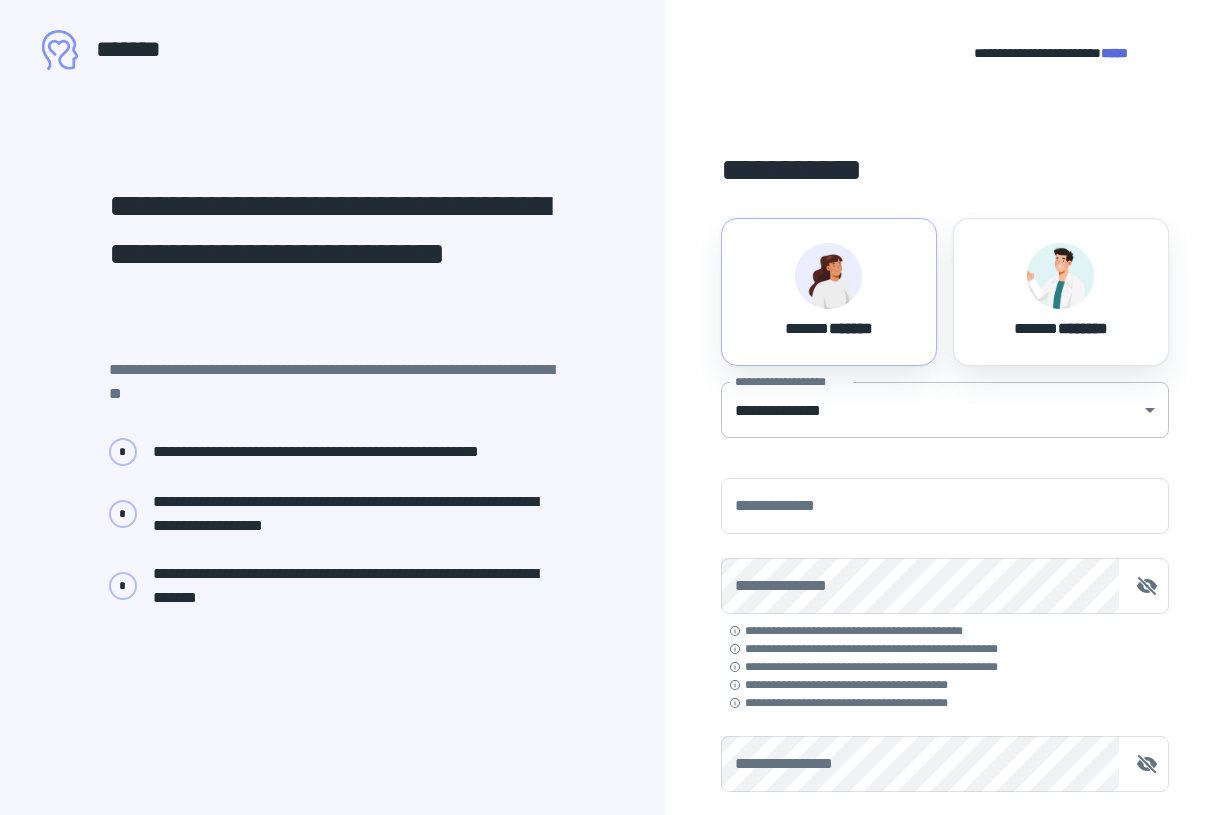 click on "**********" at bounding box center (612, 401) 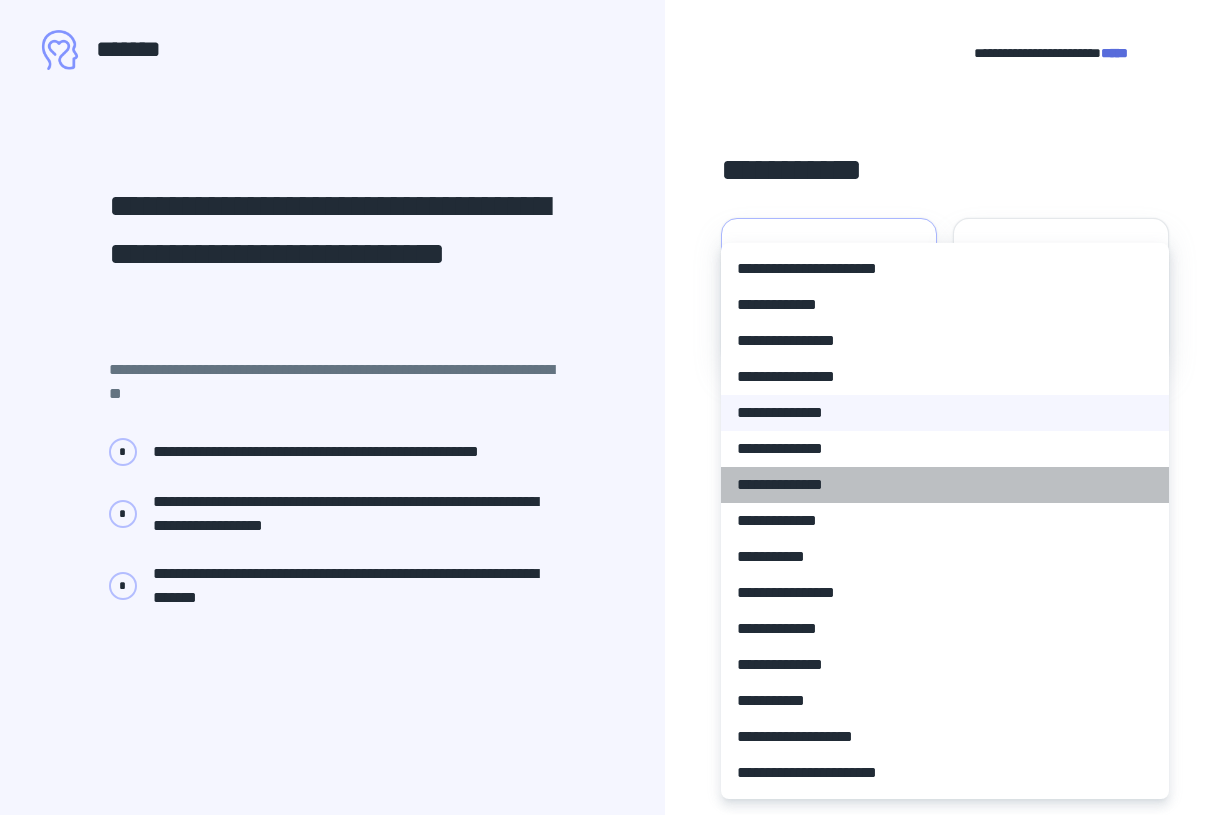 click on "**********" at bounding box center (945, 485) 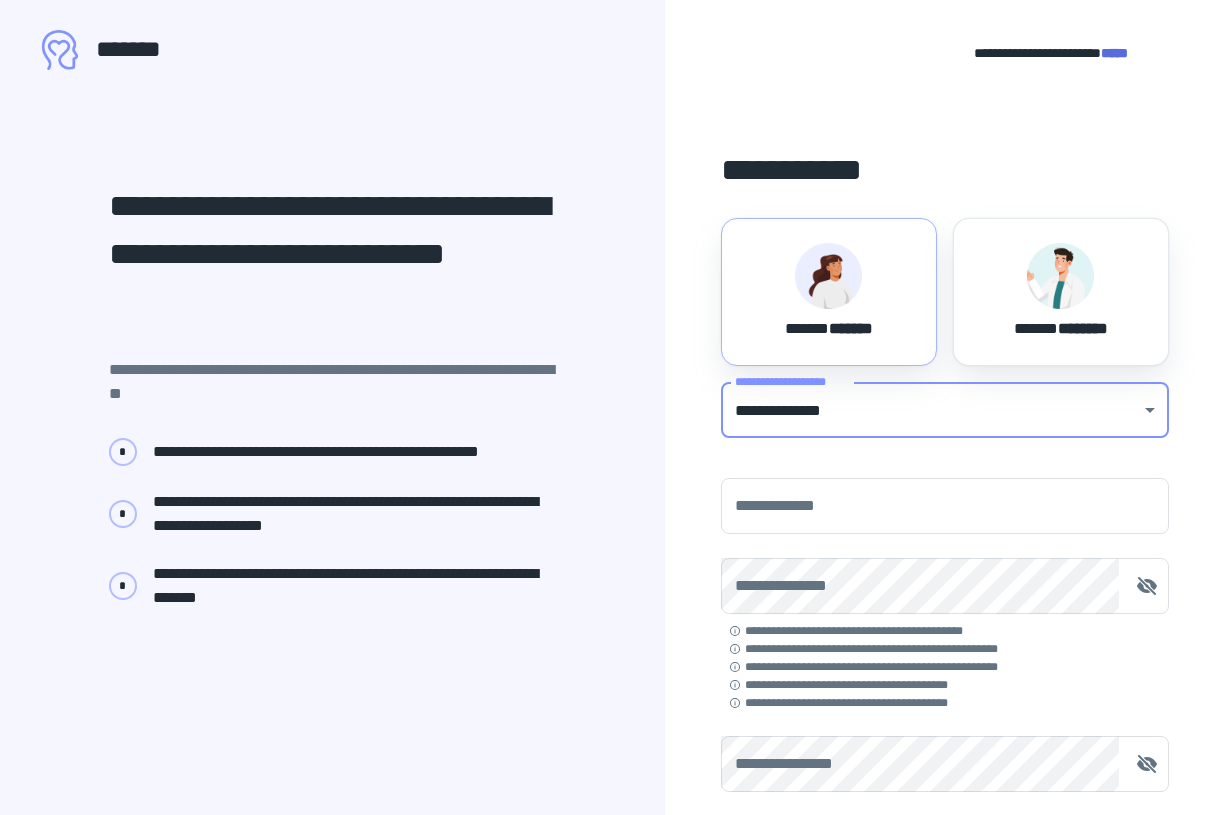 click on "******   *******" at bounding box center [829, 325] 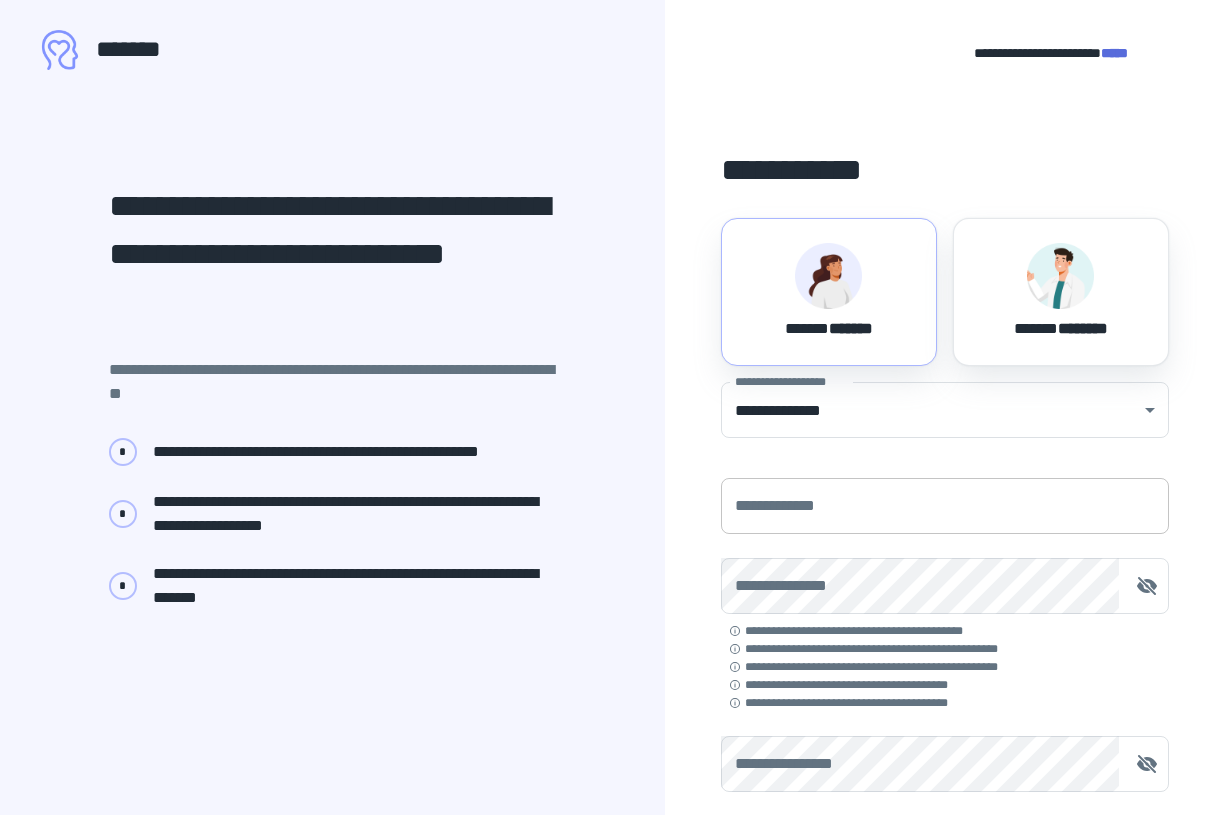 click on "**********" at bounding box center (945, 506) 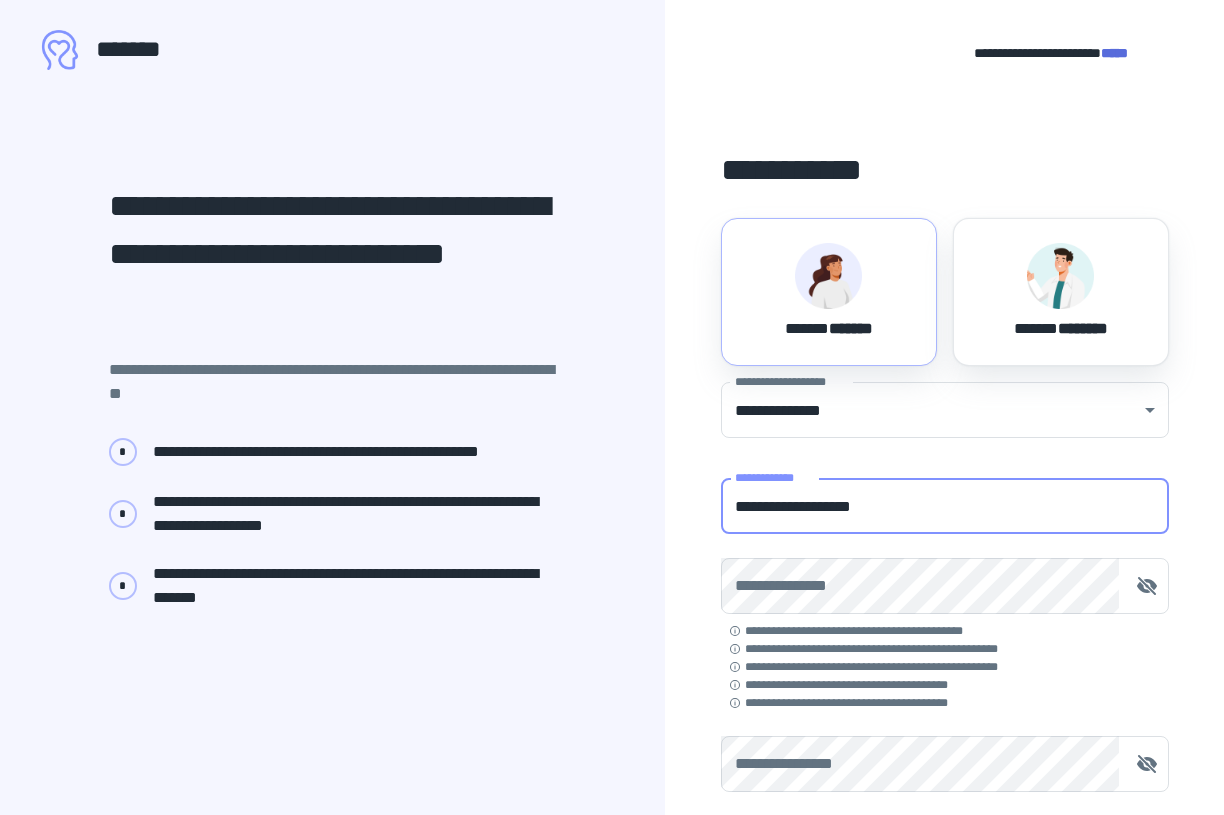 type on "**********" 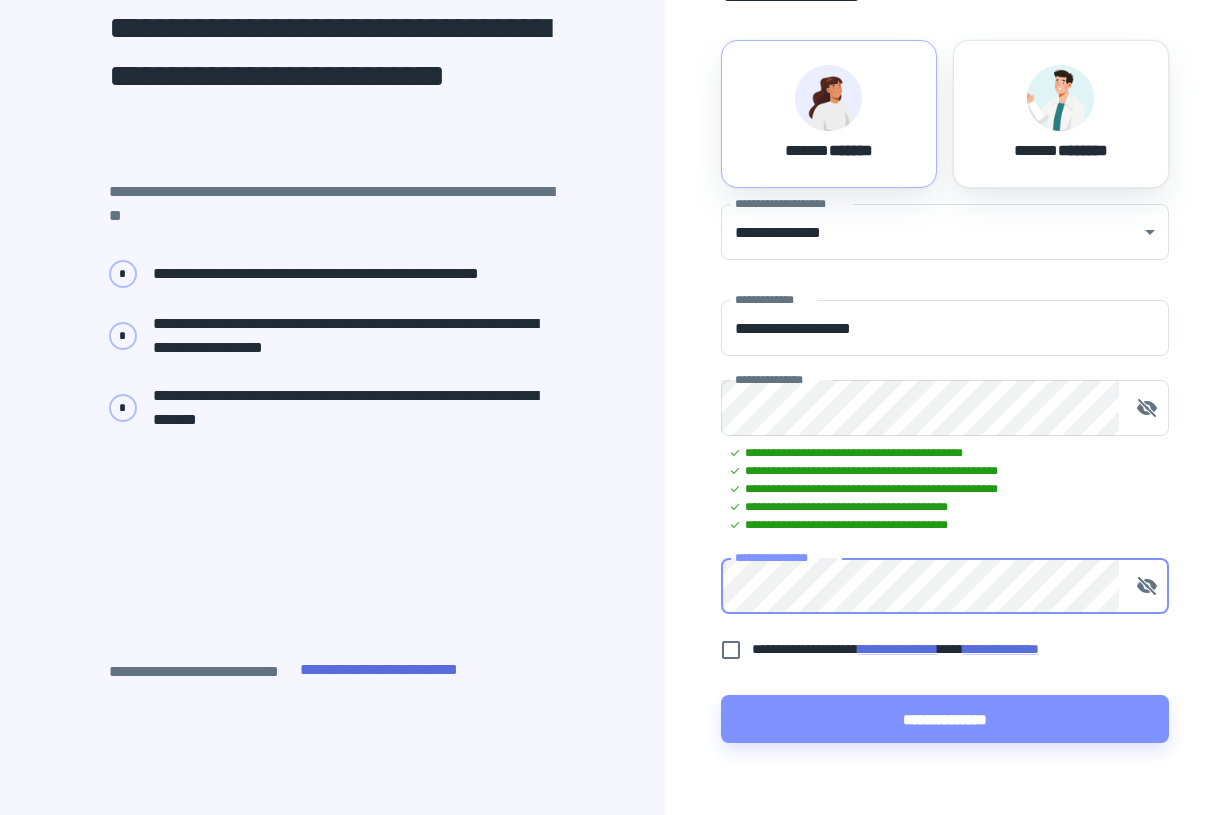 scroll, scrollTop: 240, scrollLeft: 0, axis: vertical 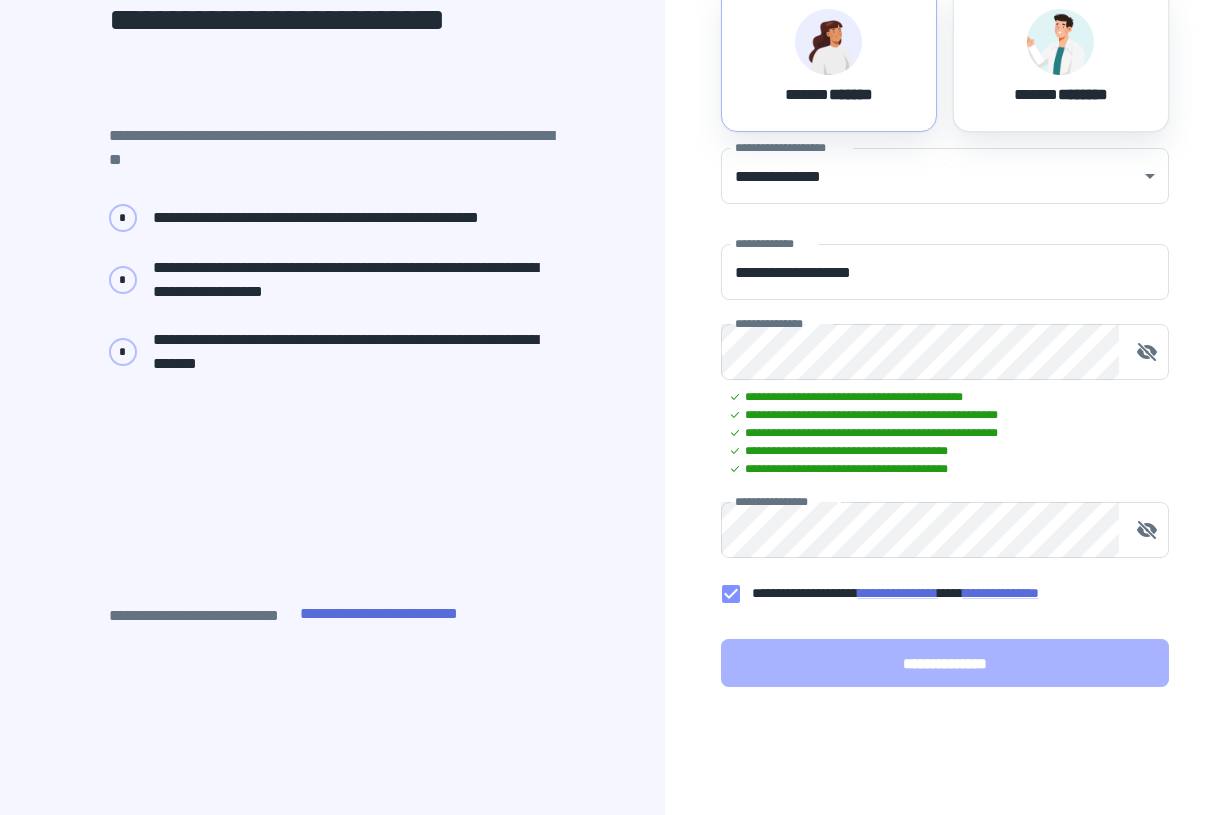 click on "**********" at bounding box center (945, 663) 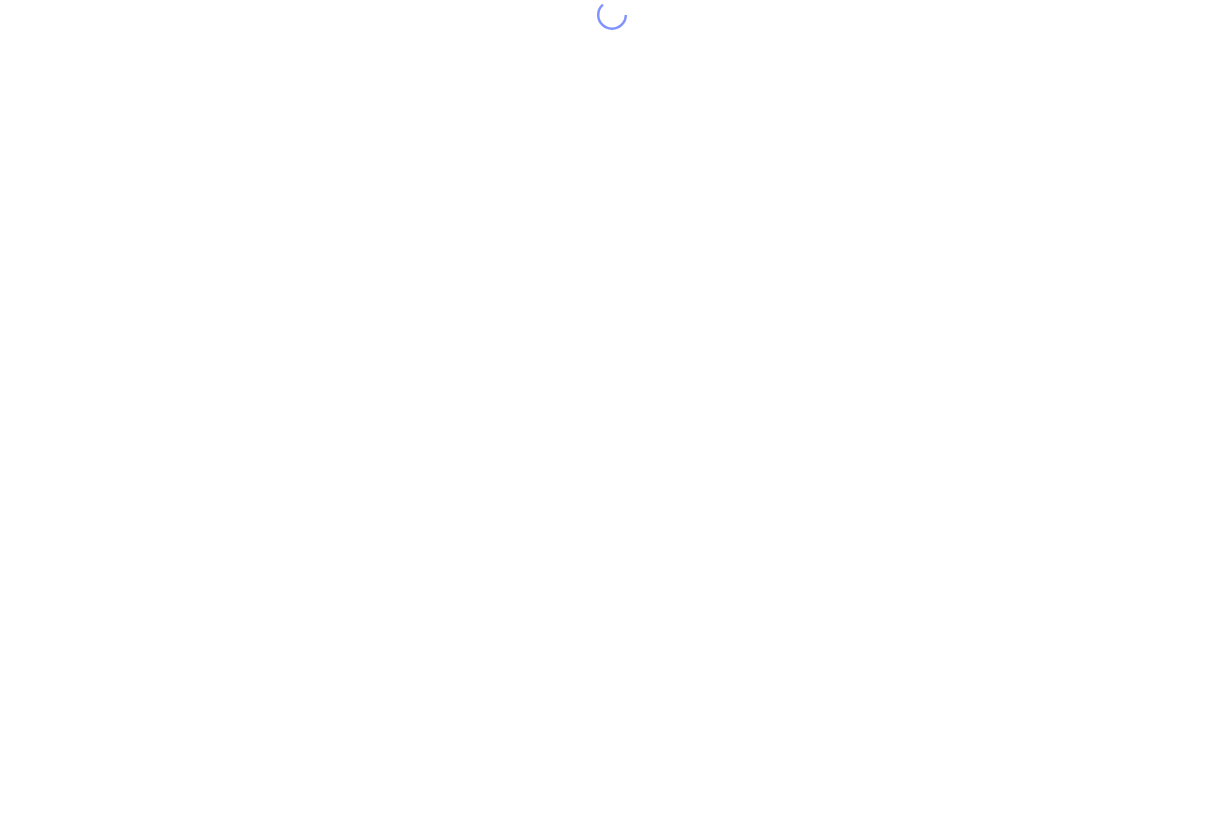 scroll, scrollTop: 0, scrollLeft: 0, axis: both 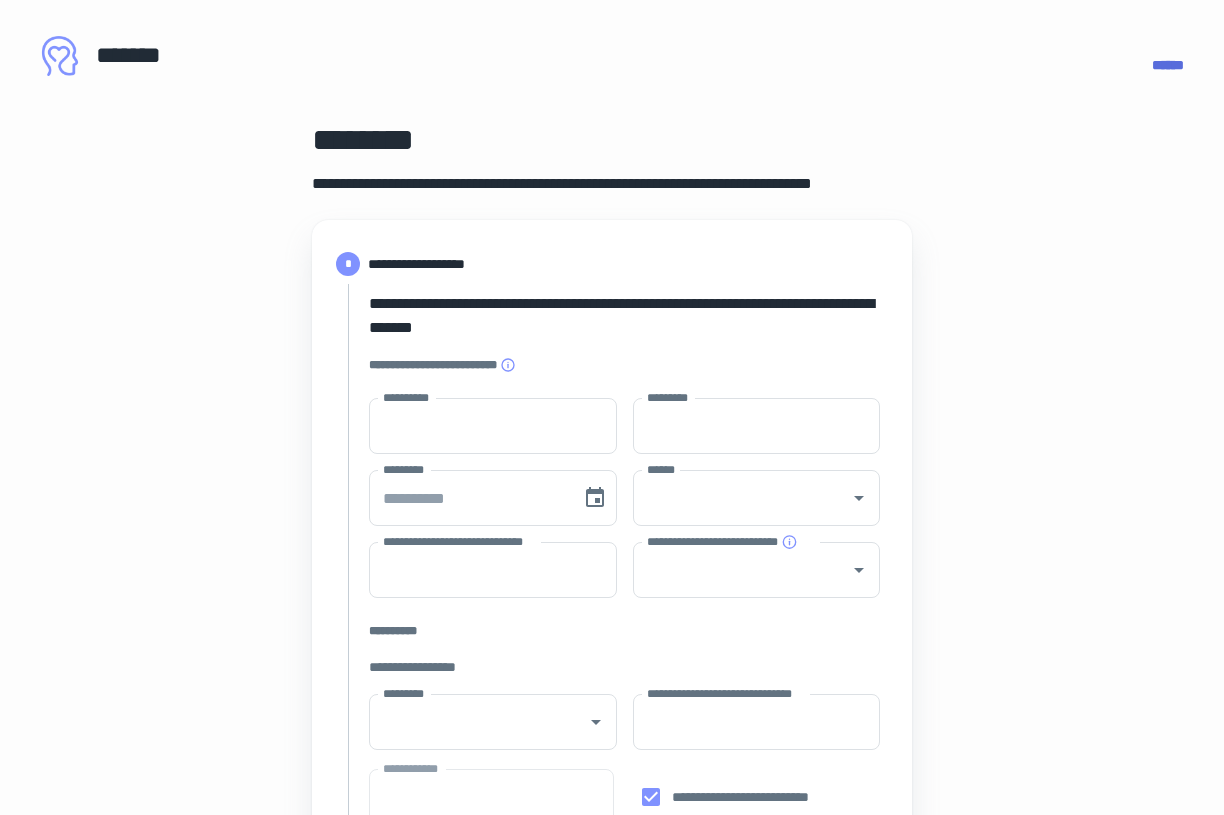 type on "****" 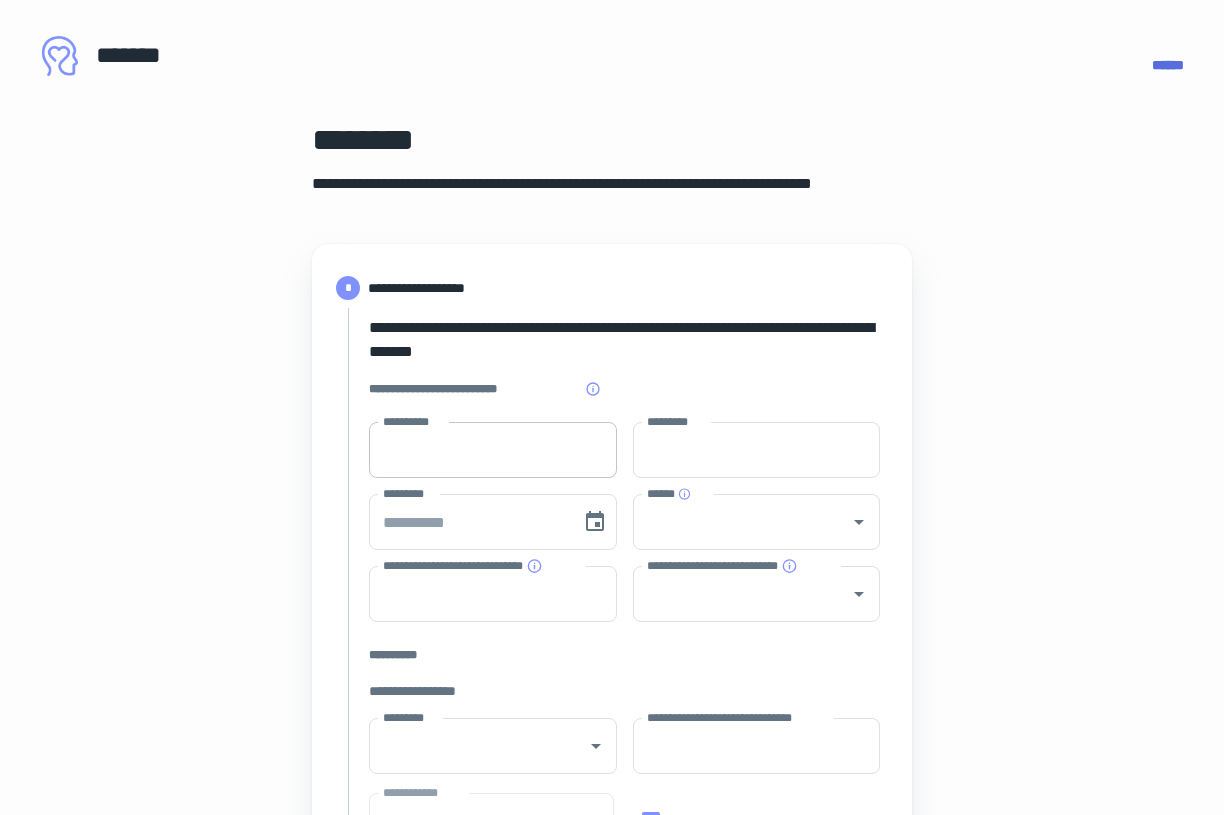 click on "**********" at bounding box center [493, 450] 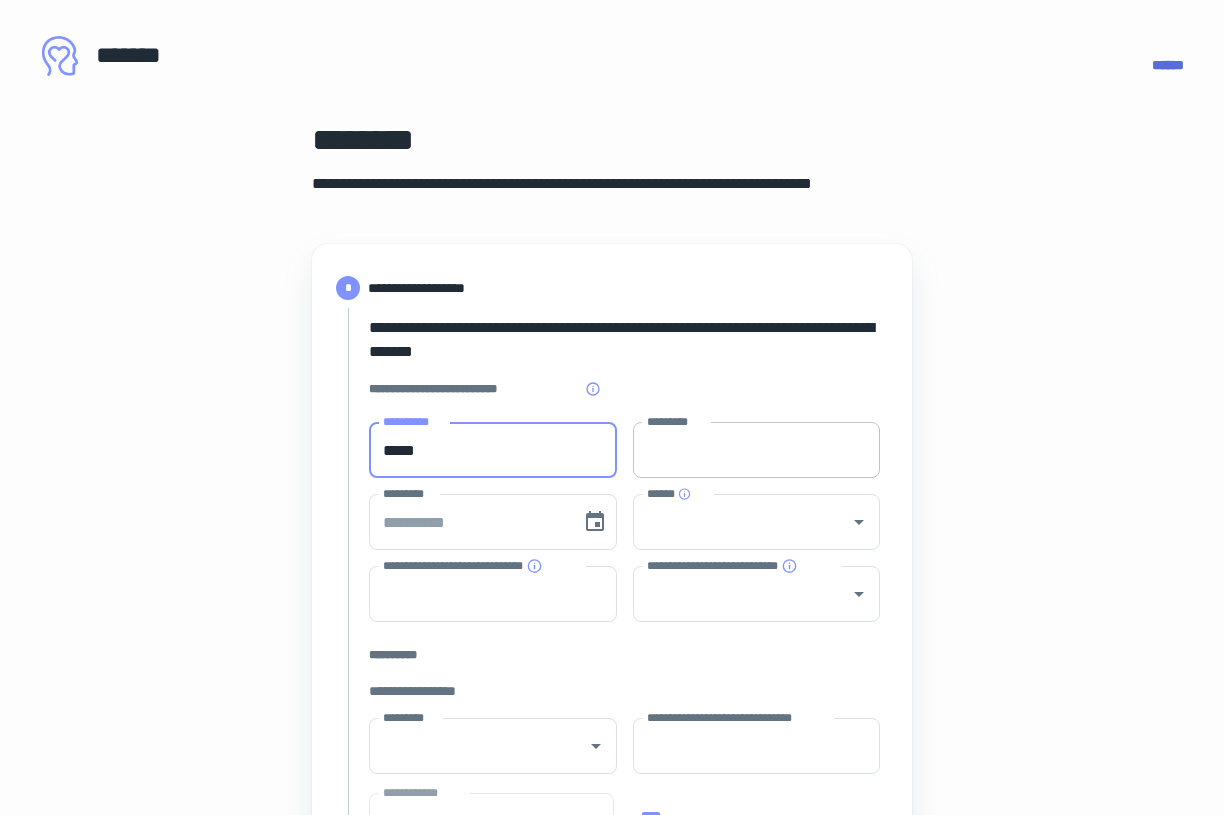 type on "*****" 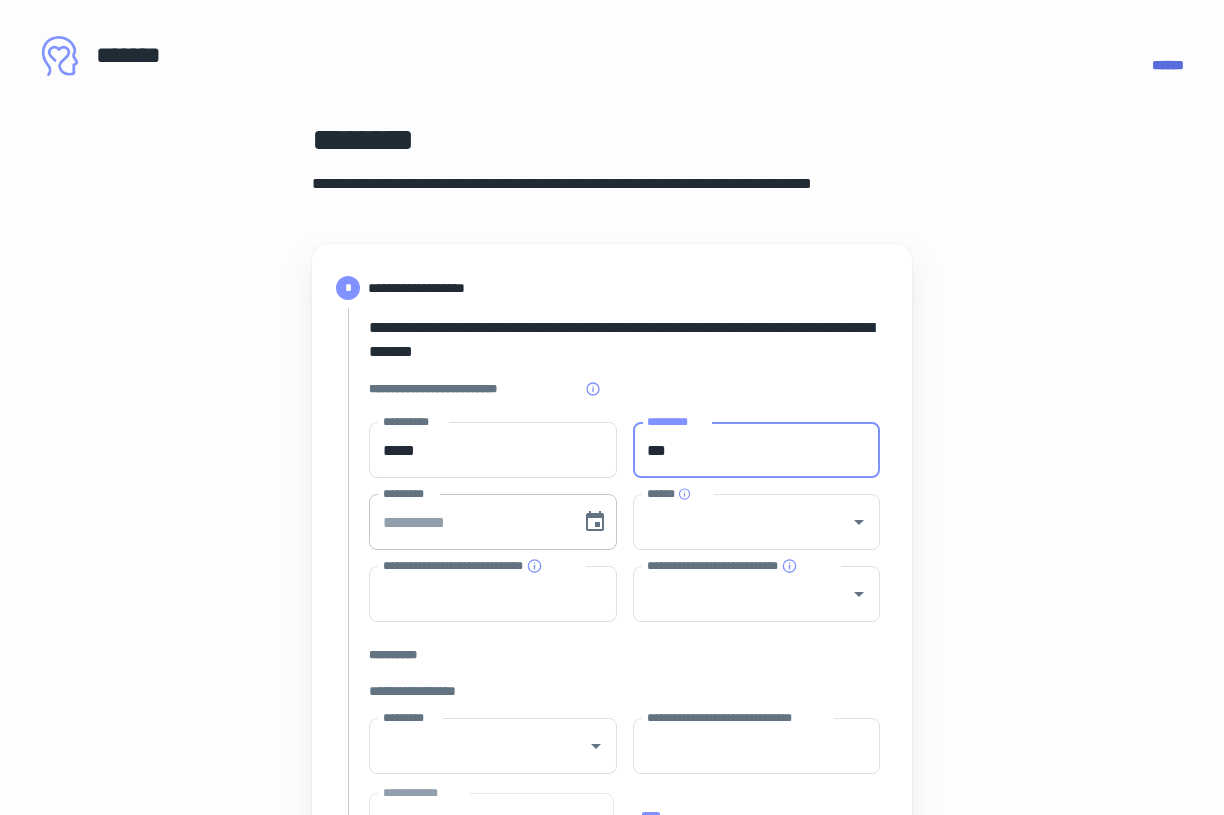 type on "***" 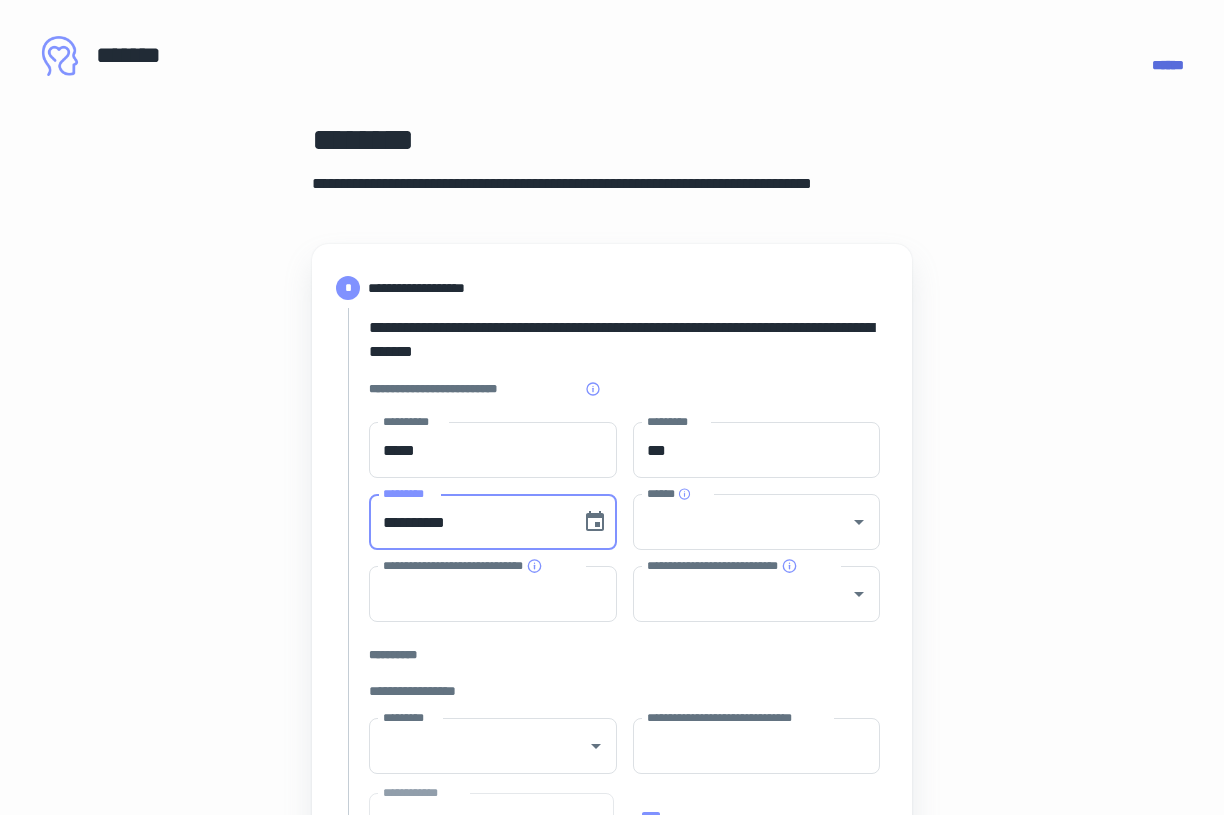 click on "**********" at bounding box center [468, 522] 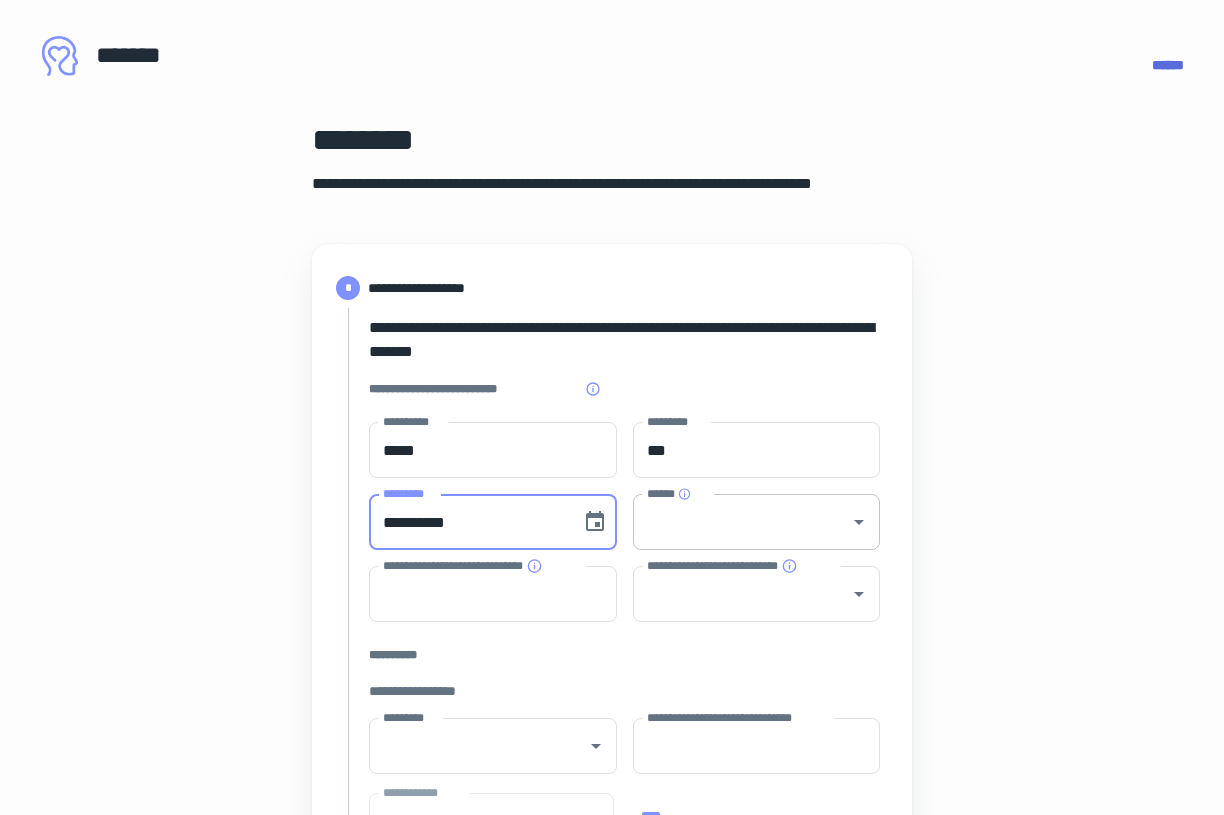 click on "******" at bounding box center [757, 522] 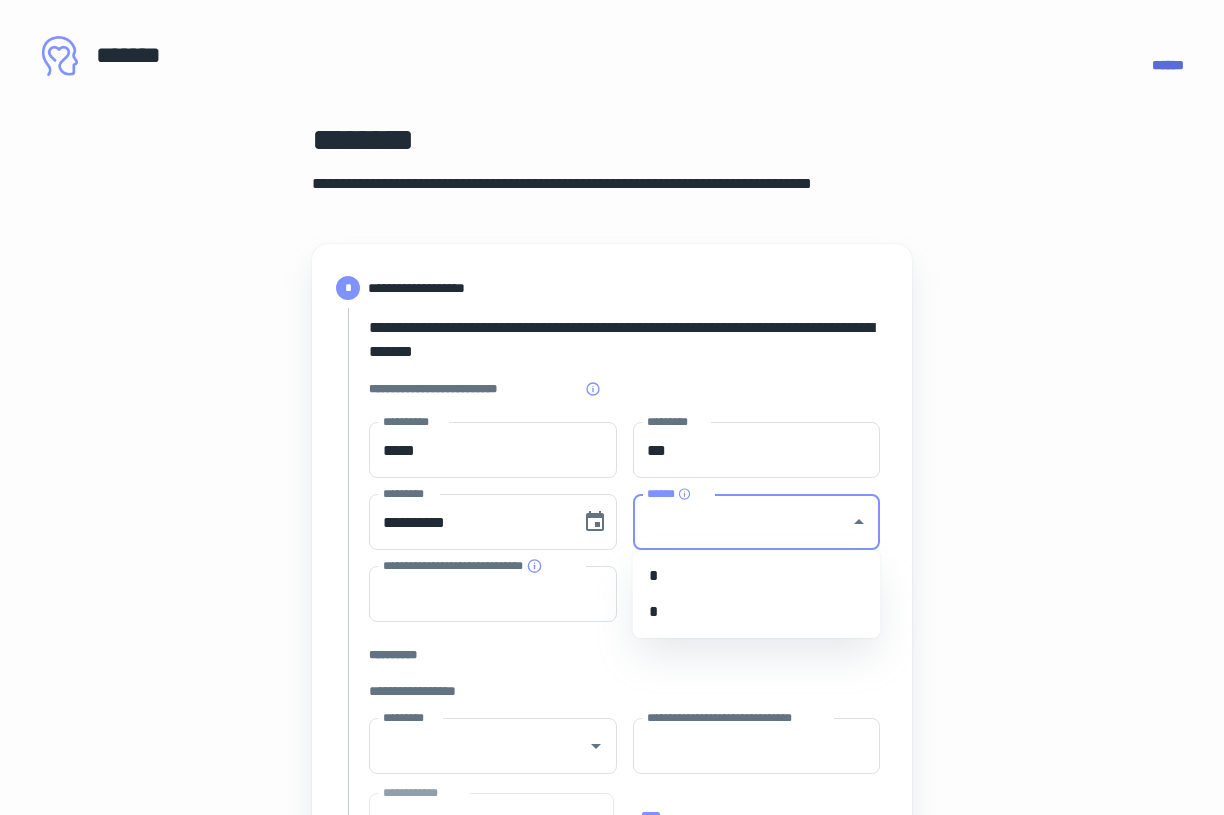click on "*" at bounding box center (757, 612) 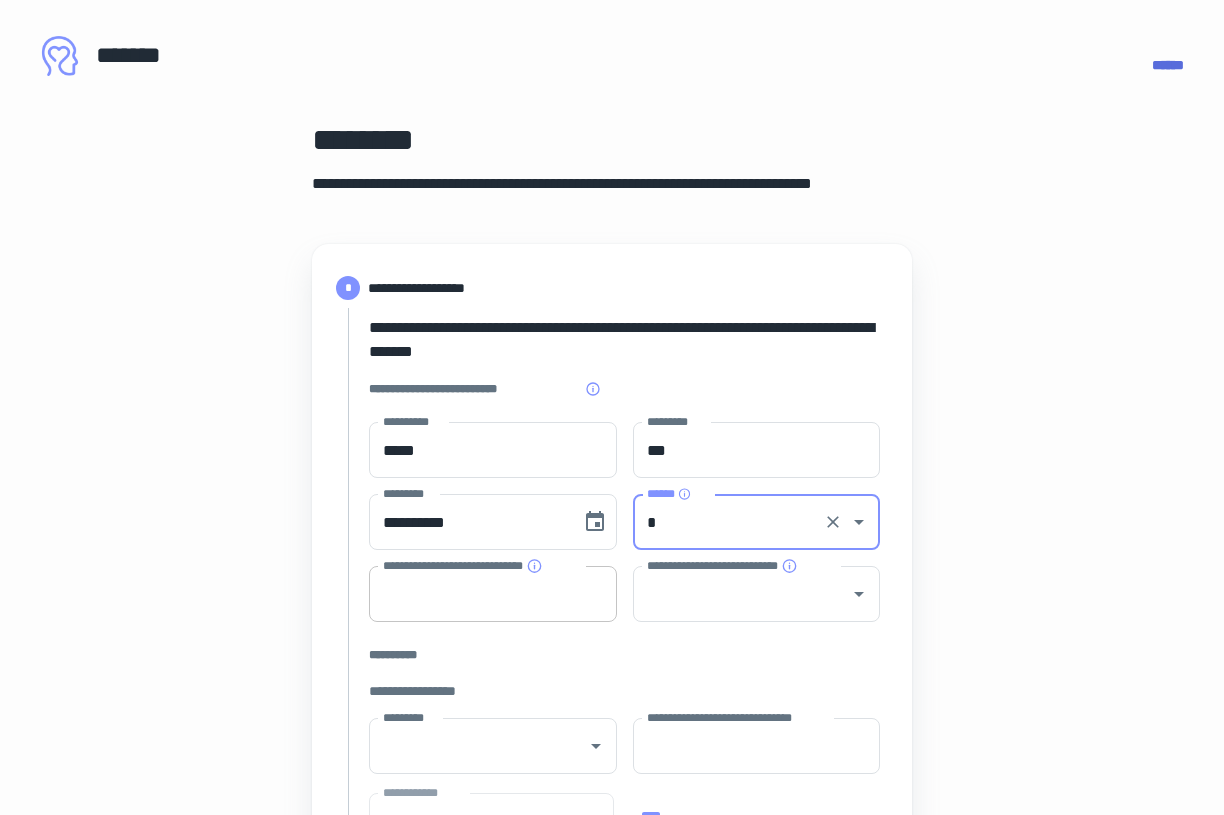 click on "**********" at bounding box center (493, 594) 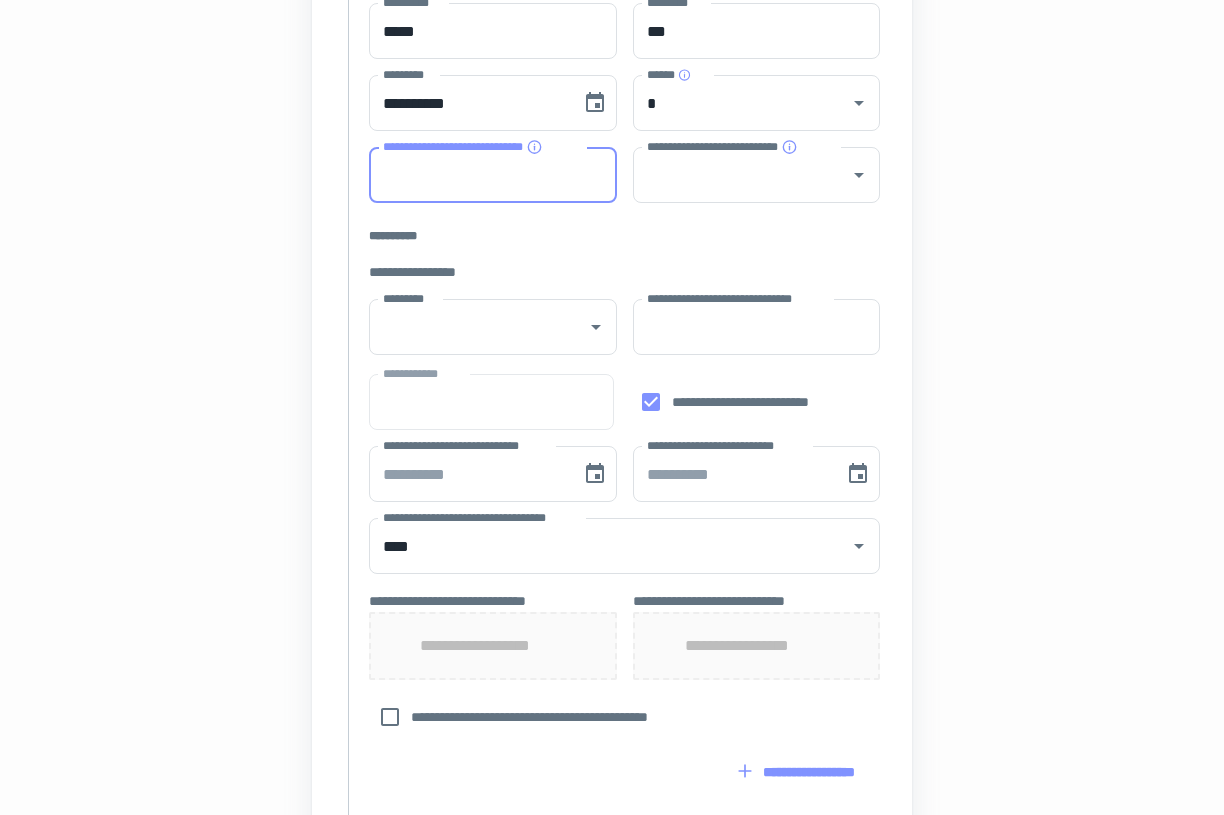 scroll, scrollTop: 423, scrollLeft: 0, axis: vertical 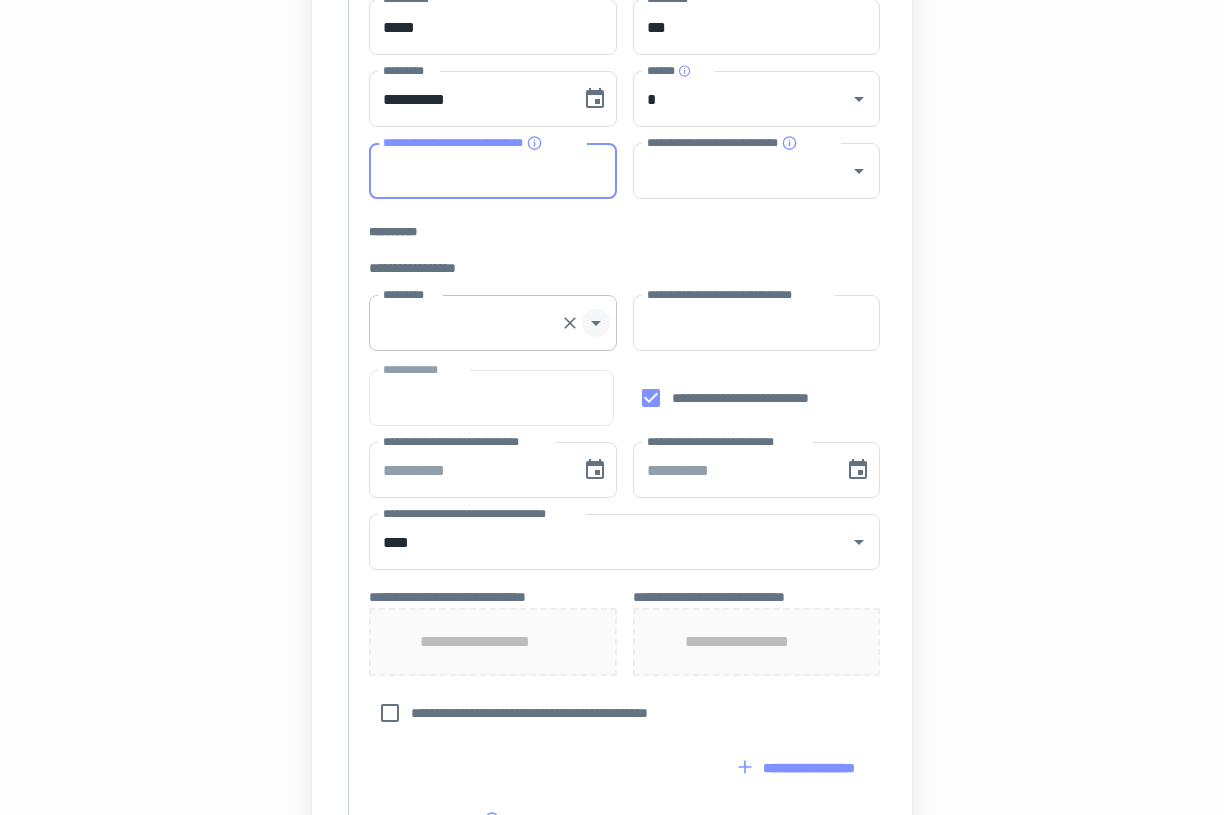 click 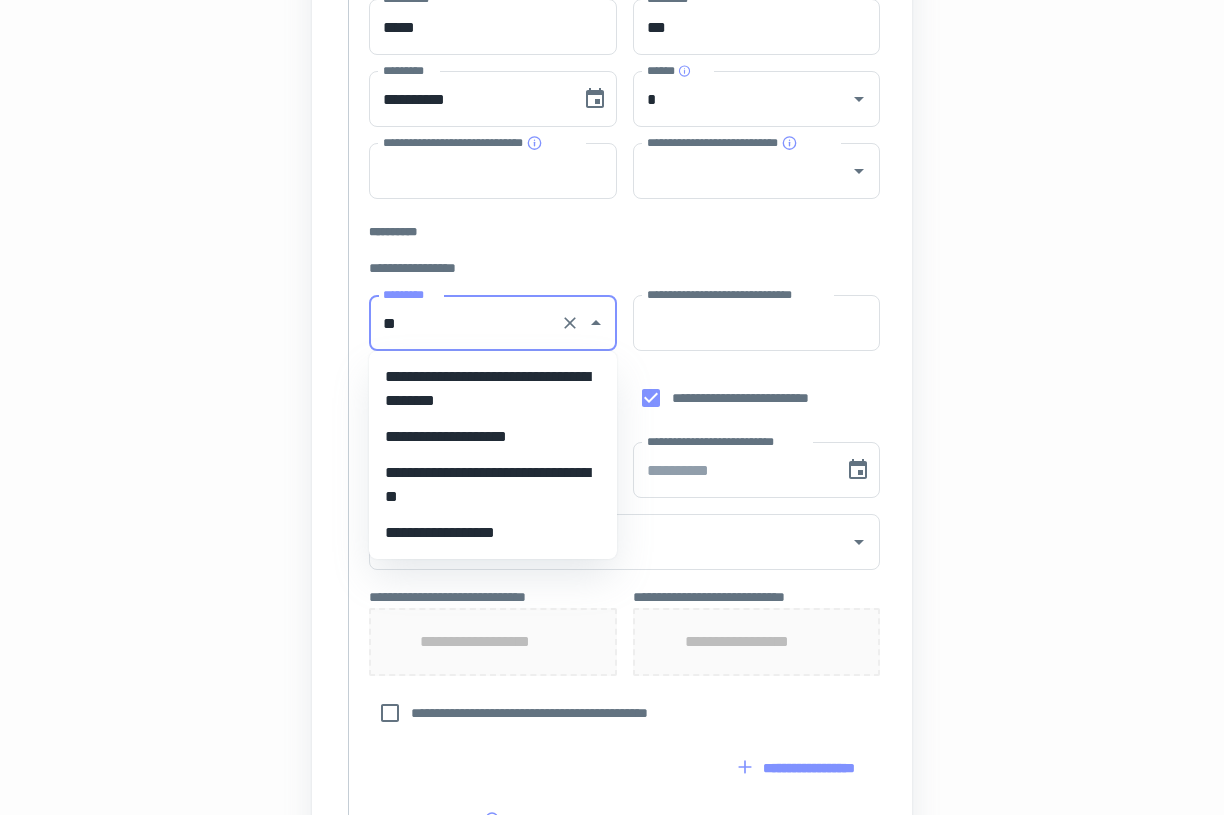 scroll, scrollTop: 0, scrollLeft: 0, axis: both 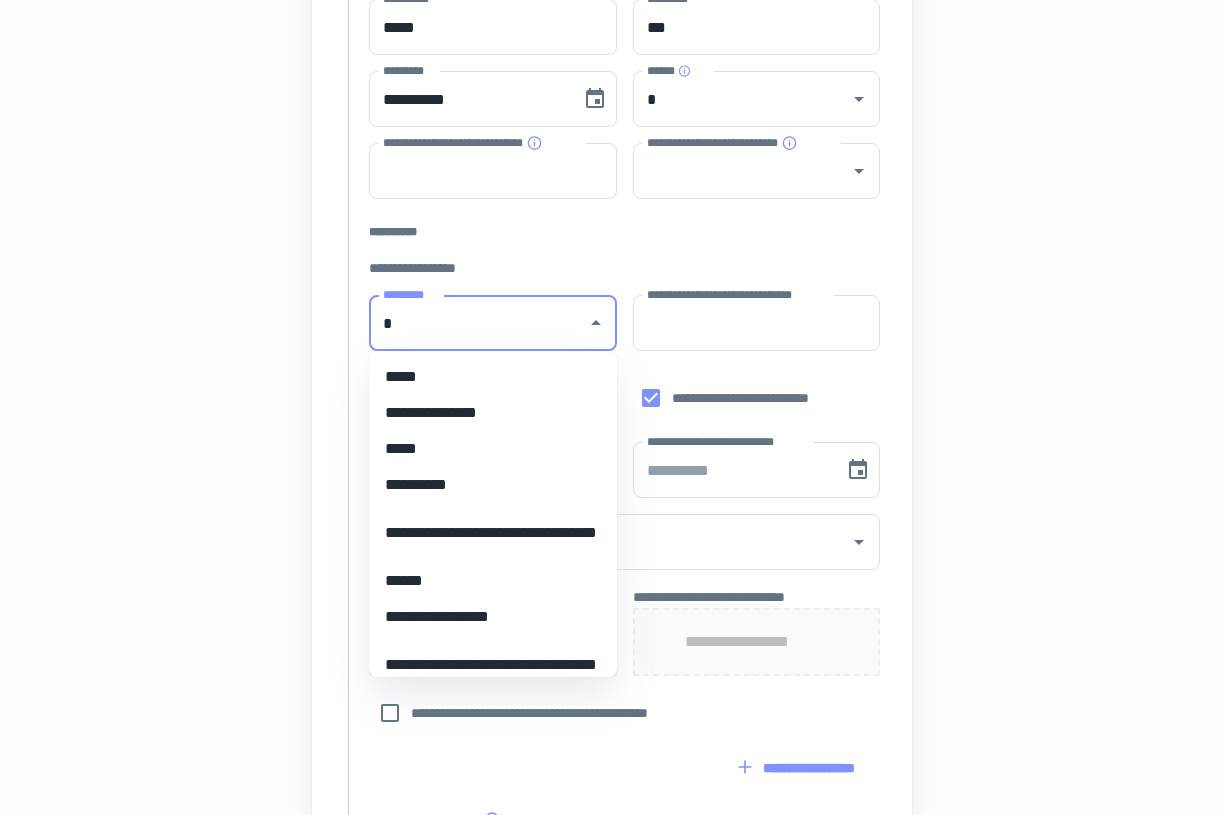 click on "*****" at bounding box center [493, 377] 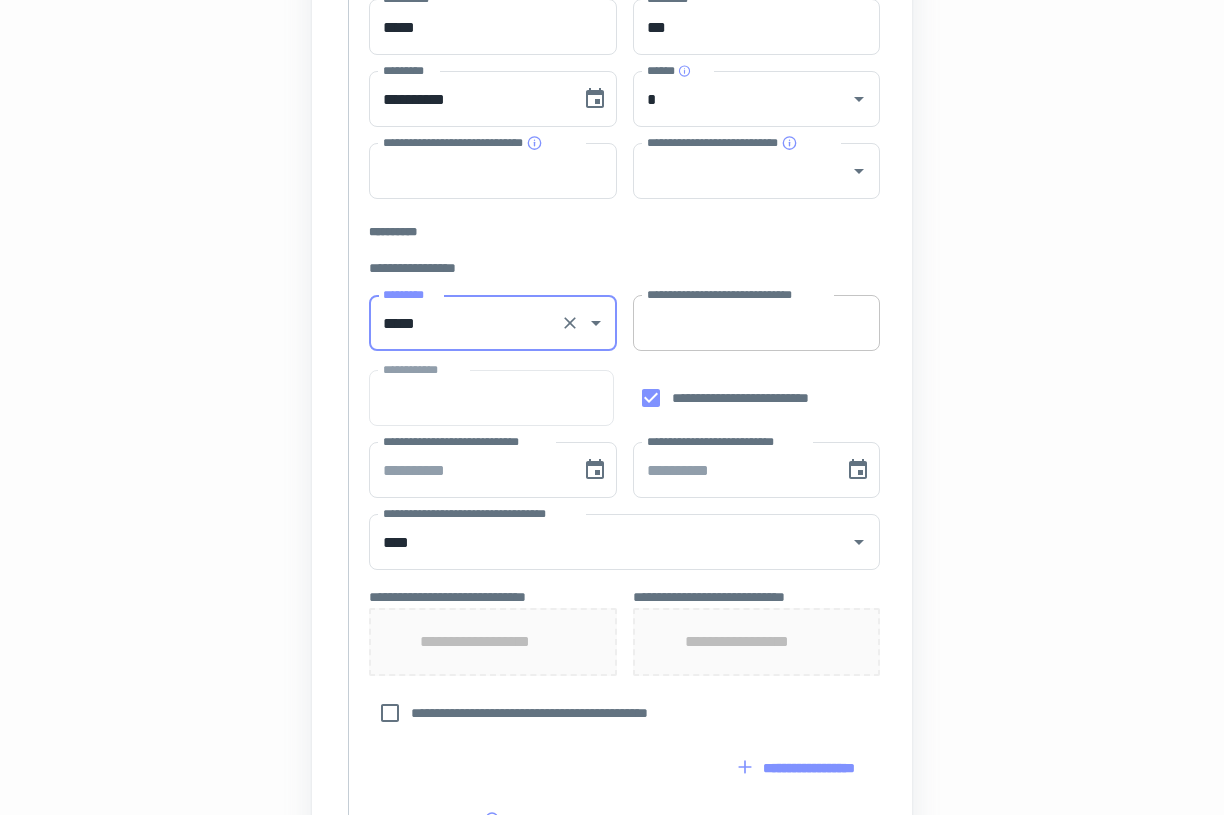 type on "*****" 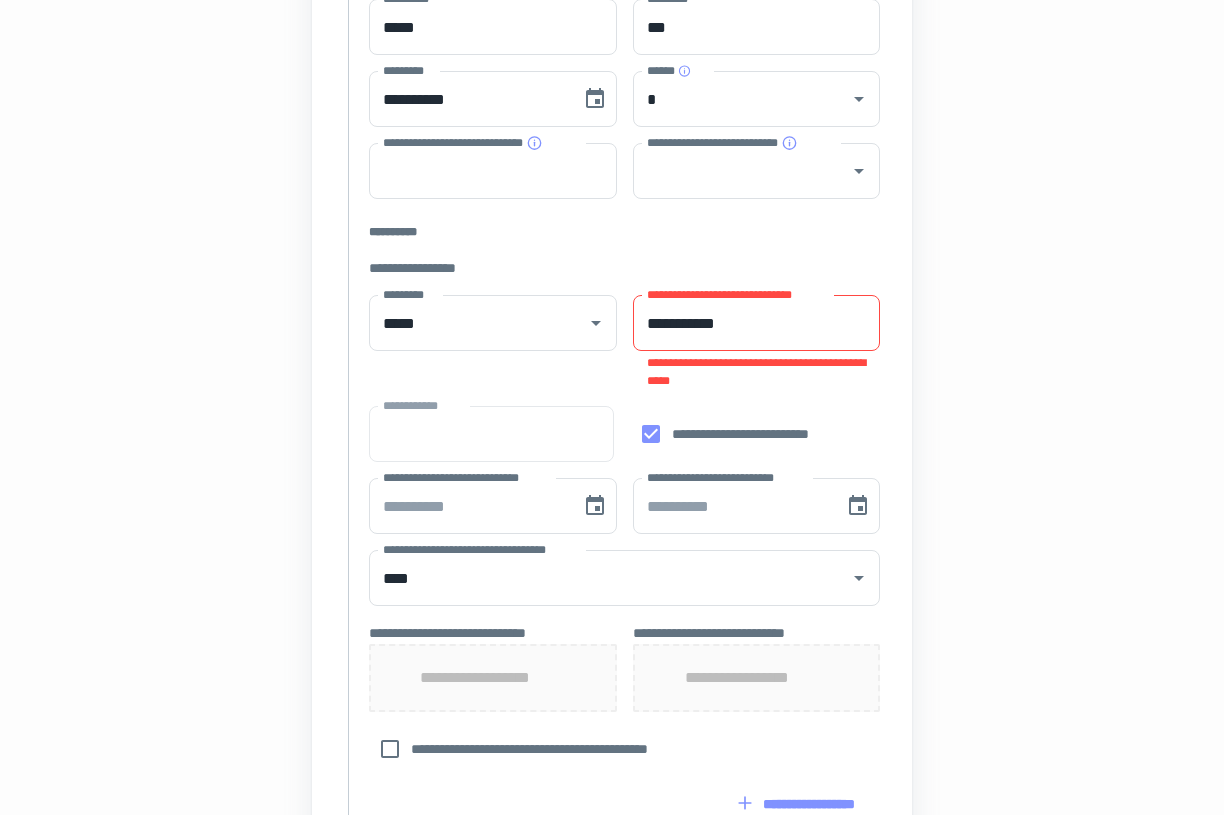 click on "**********" at bounding box center [757, 323] 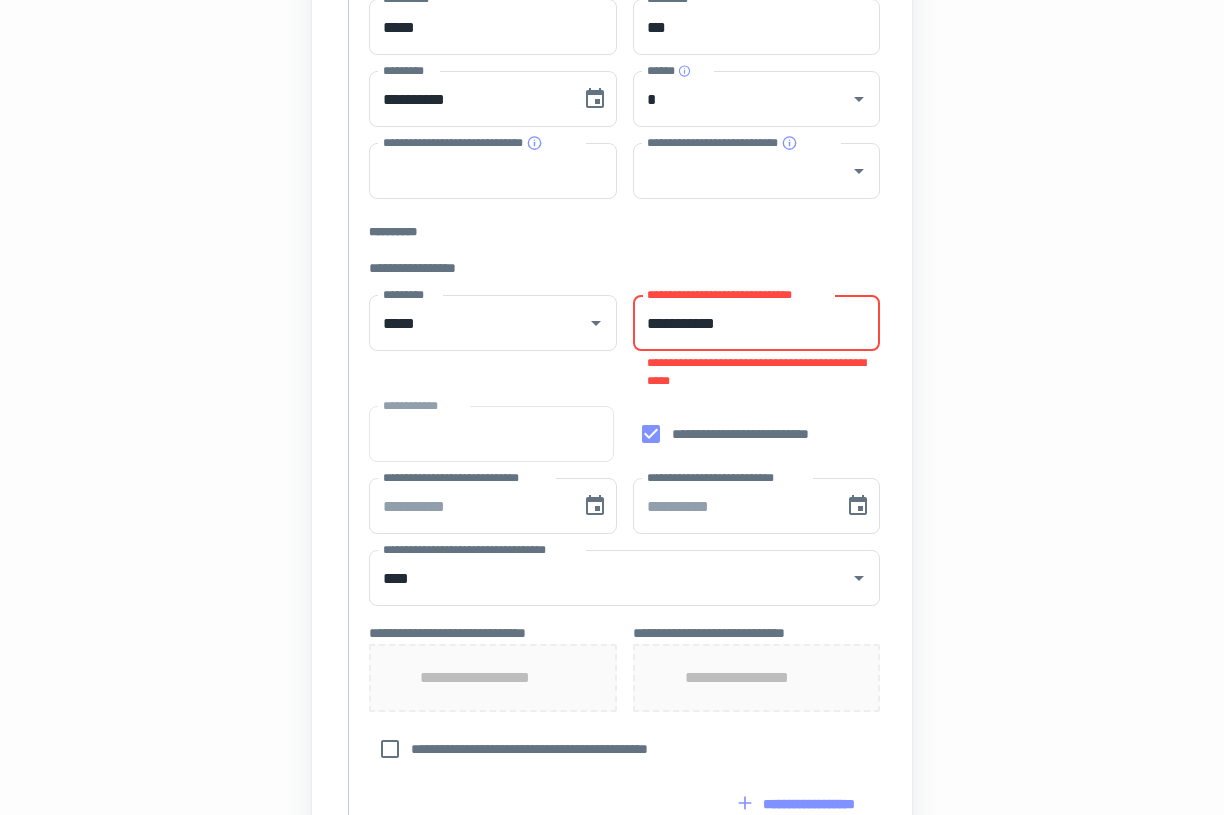 click on "**********" at bounding box center [757, 323] 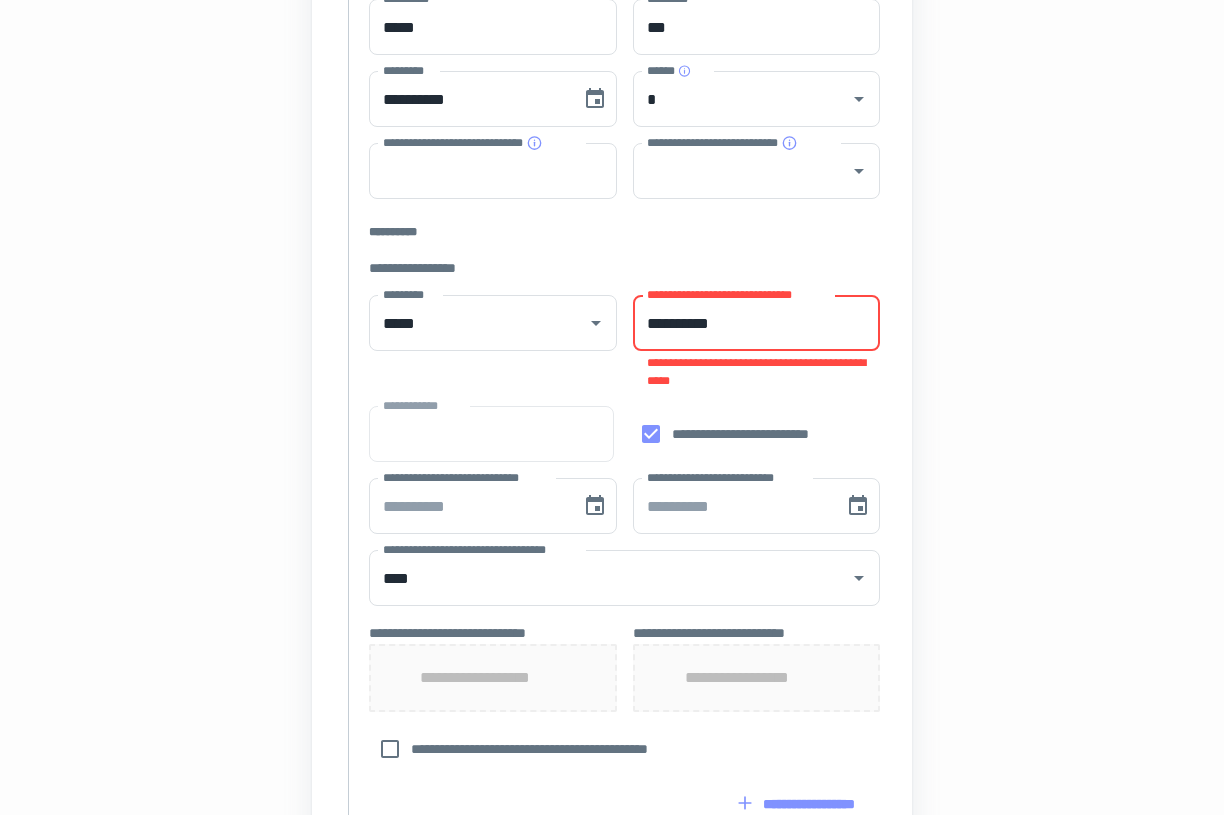 type on "**********" 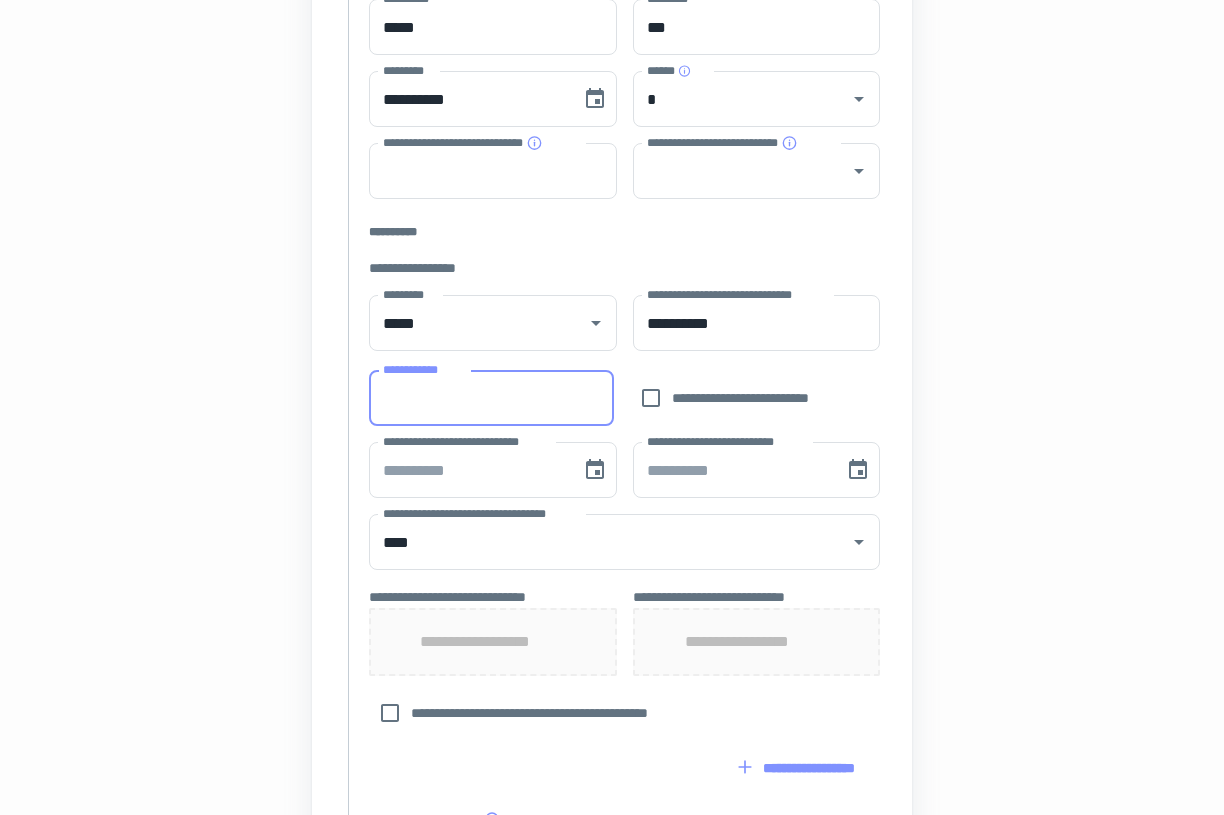 click on "**********" at bounding box center (491, 398) 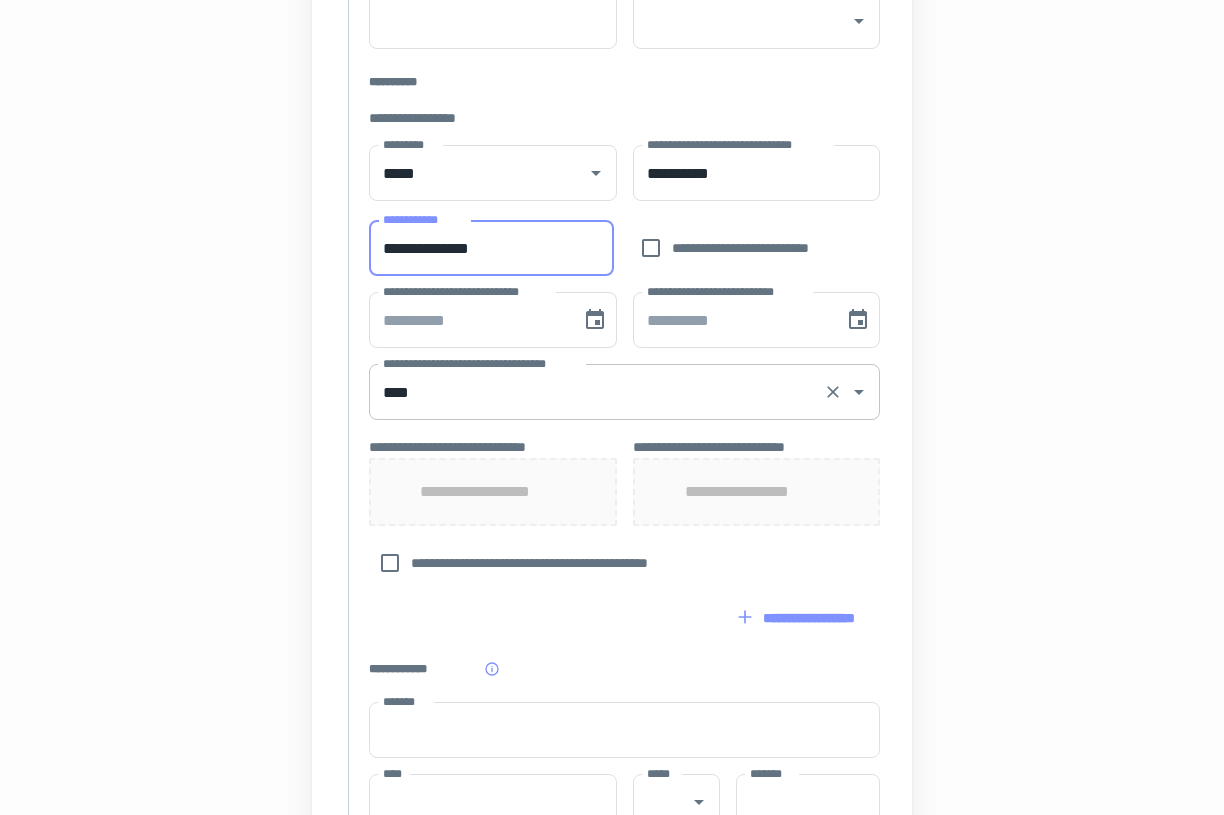scroll, scrollTop: 591, scrollLeft: 0, axis: vertical 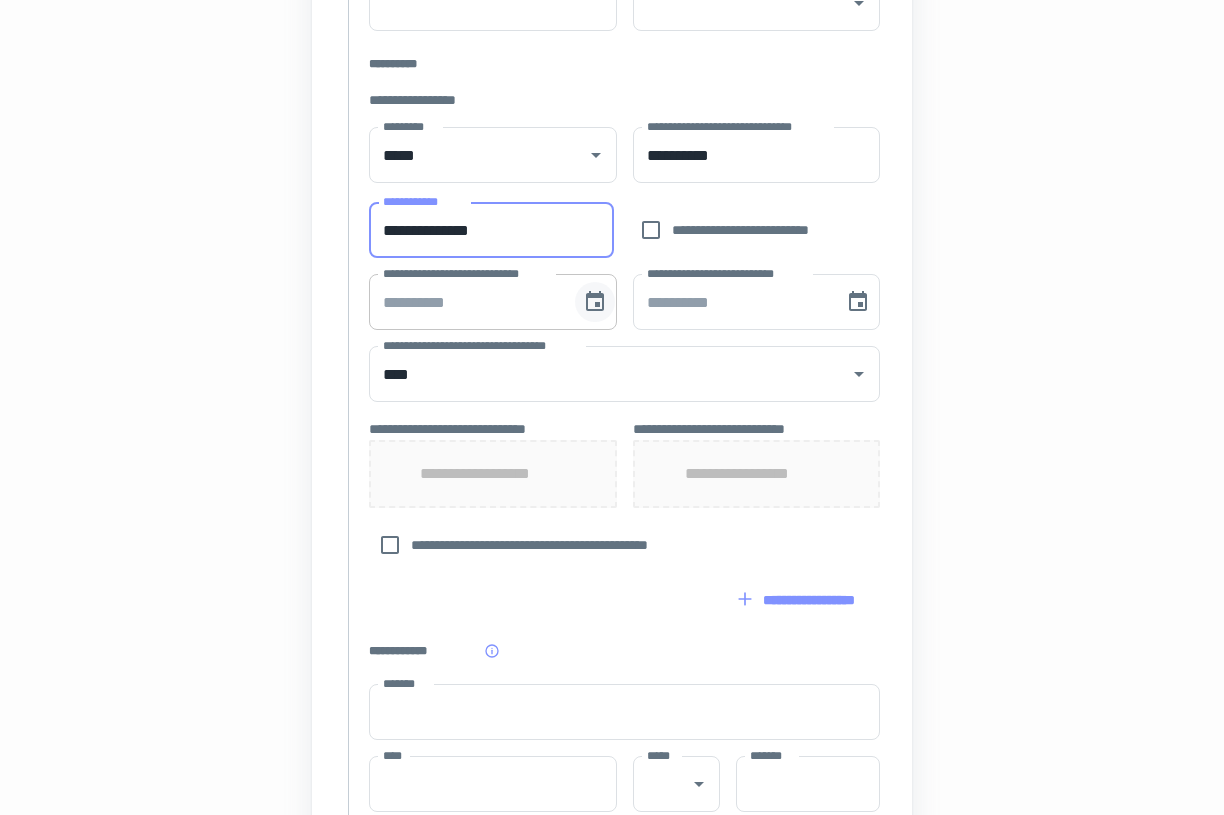 type on "**********" 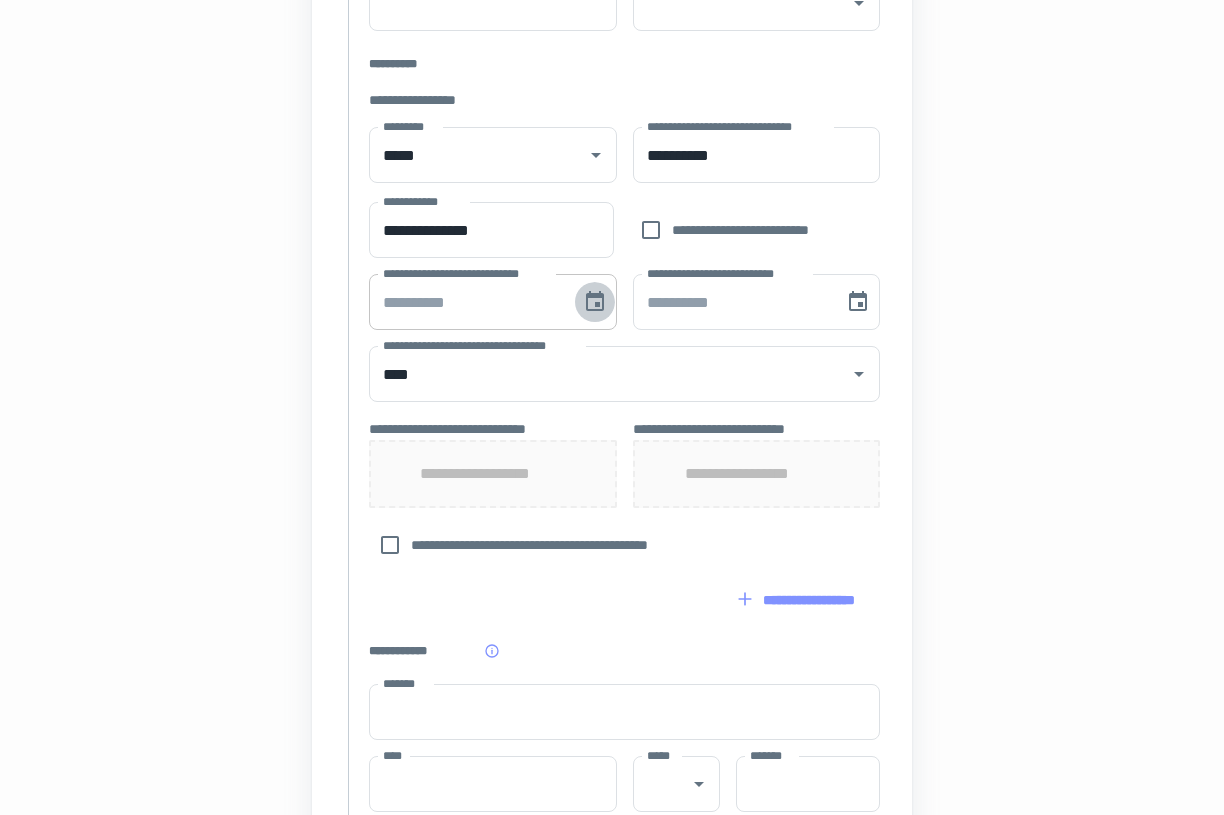 click 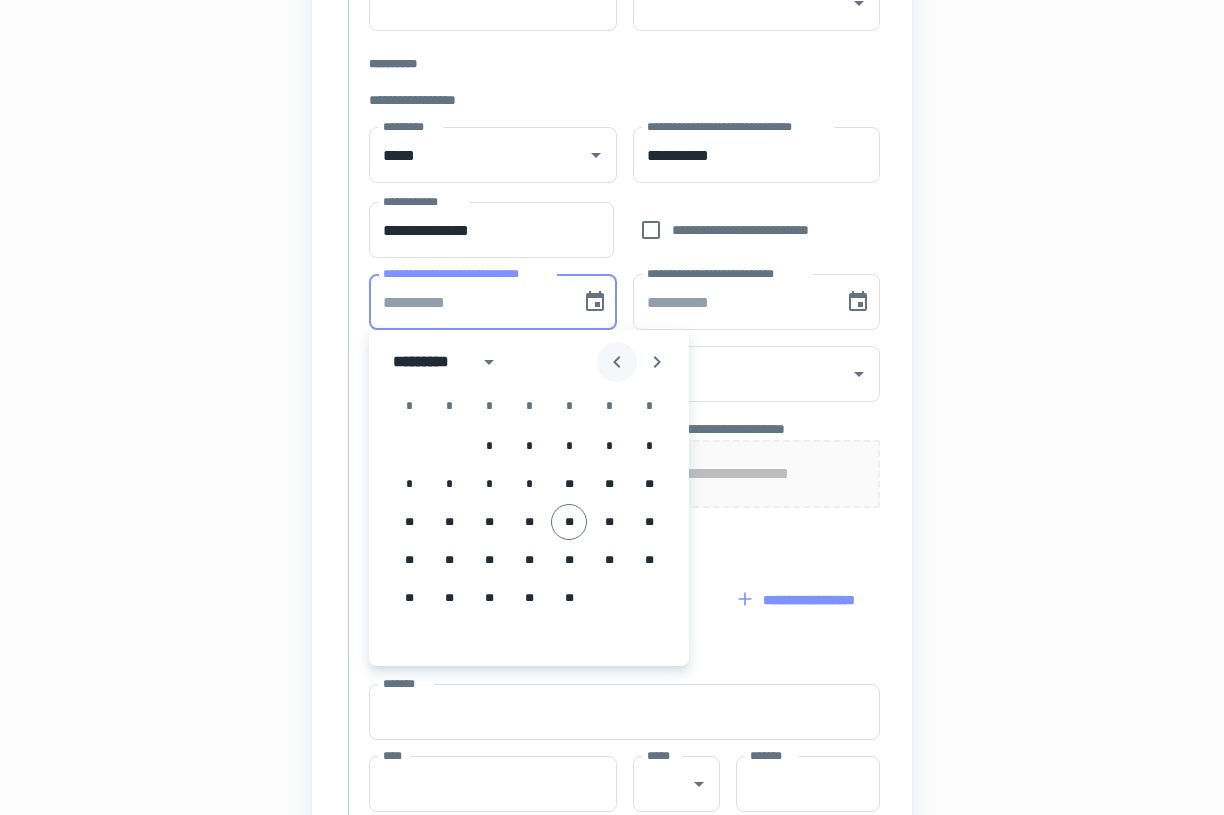 click 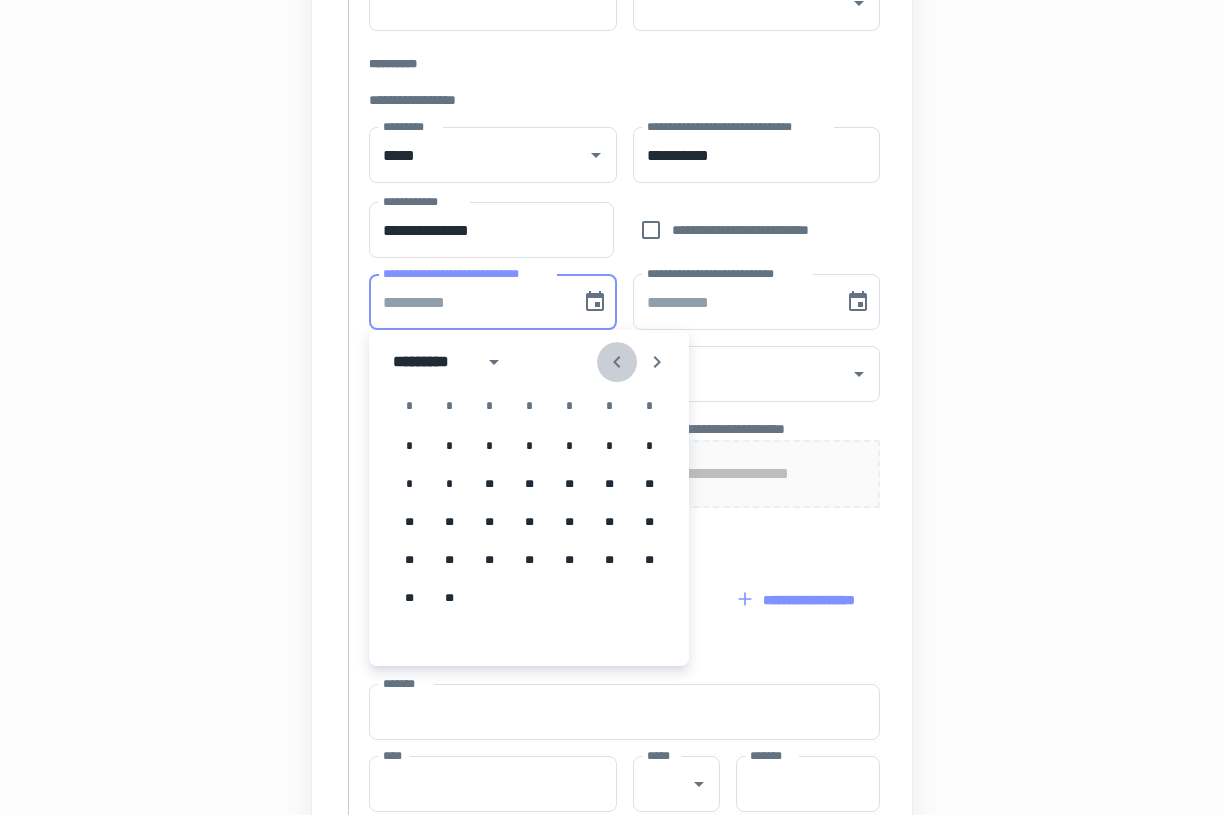 click 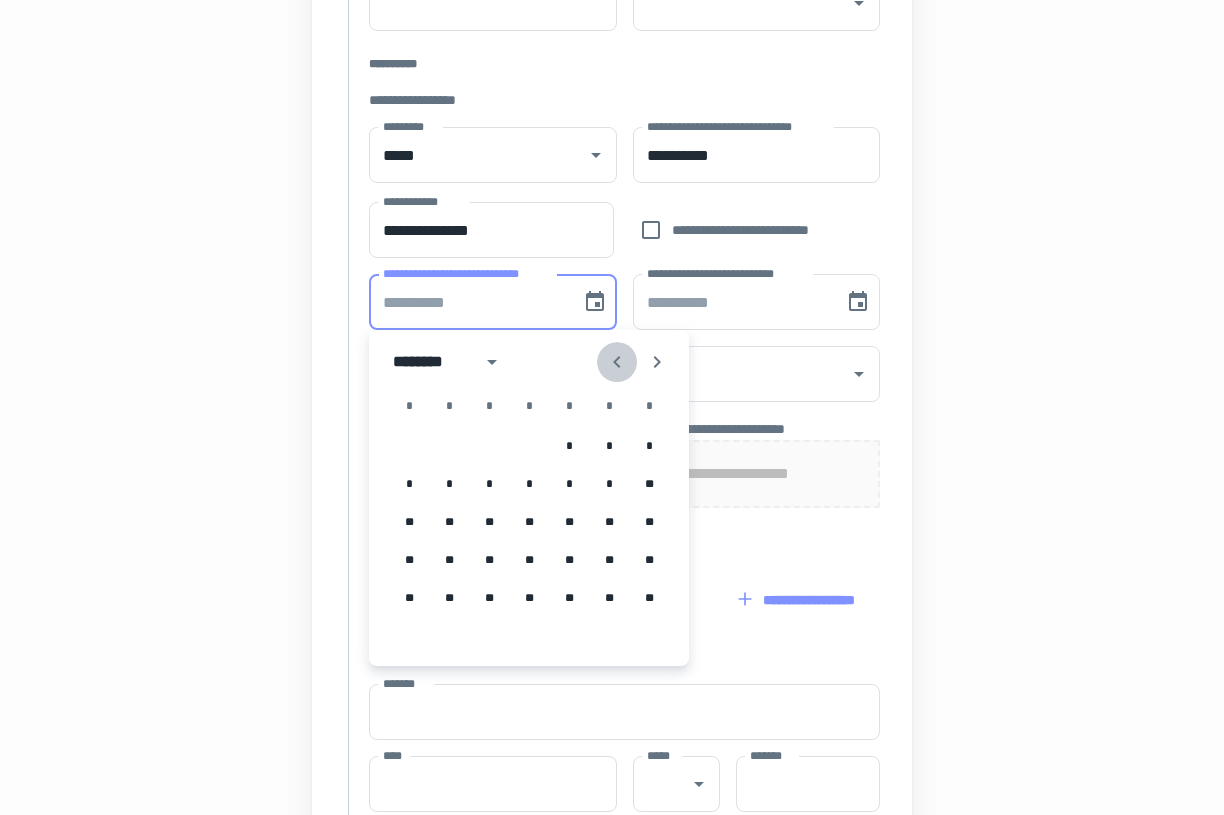 click 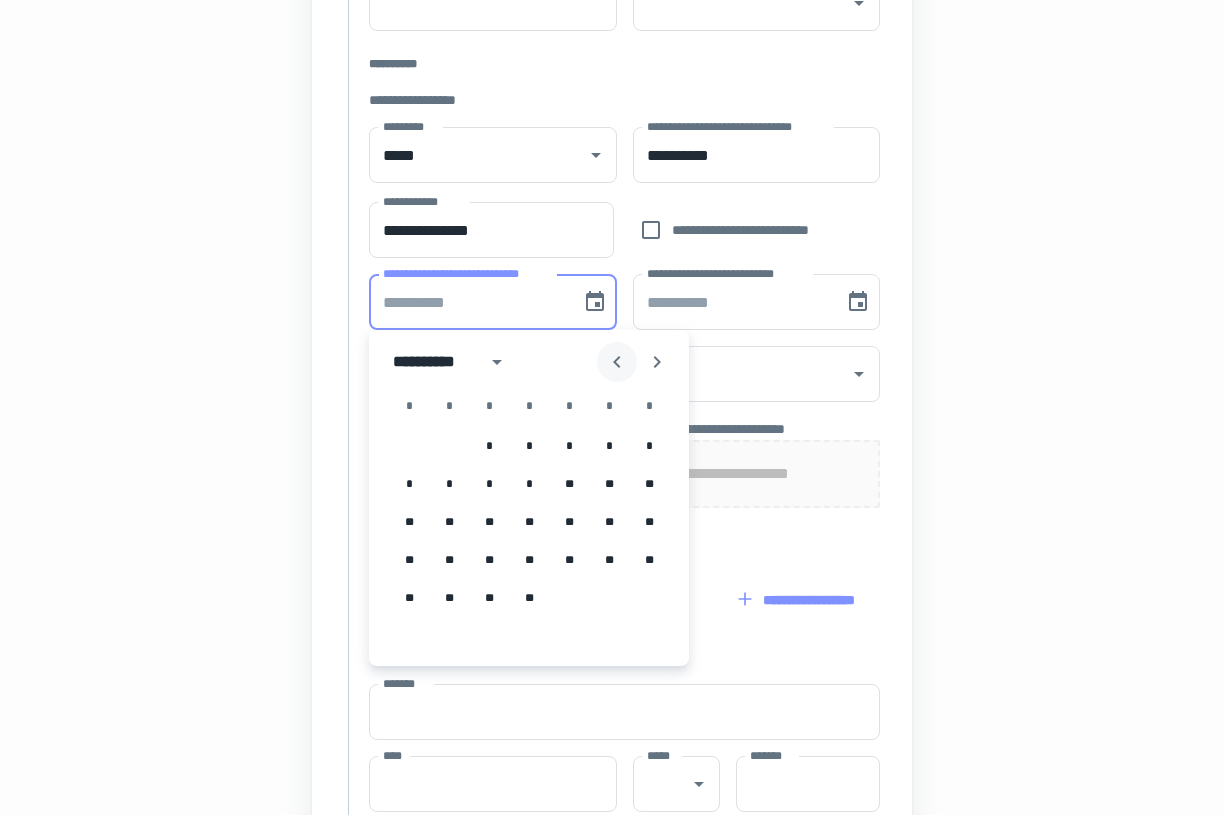 click 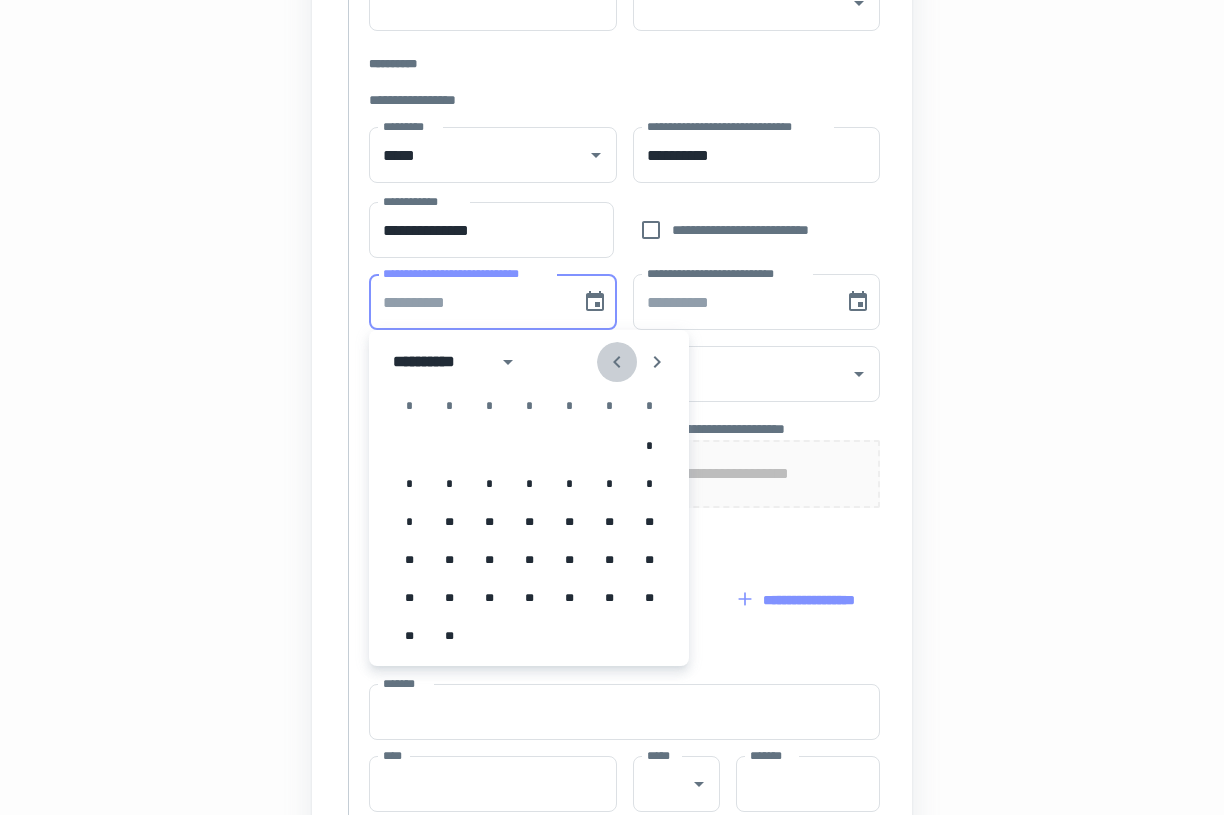 click 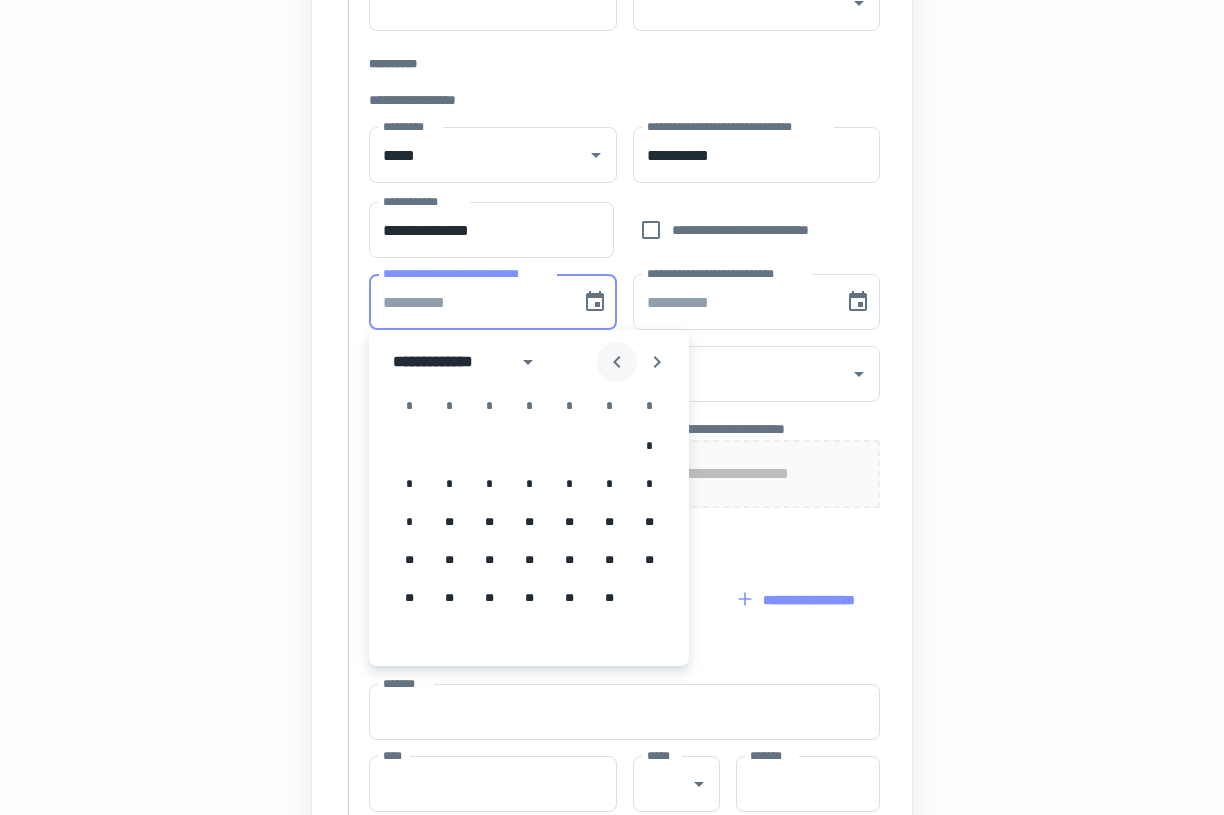 click 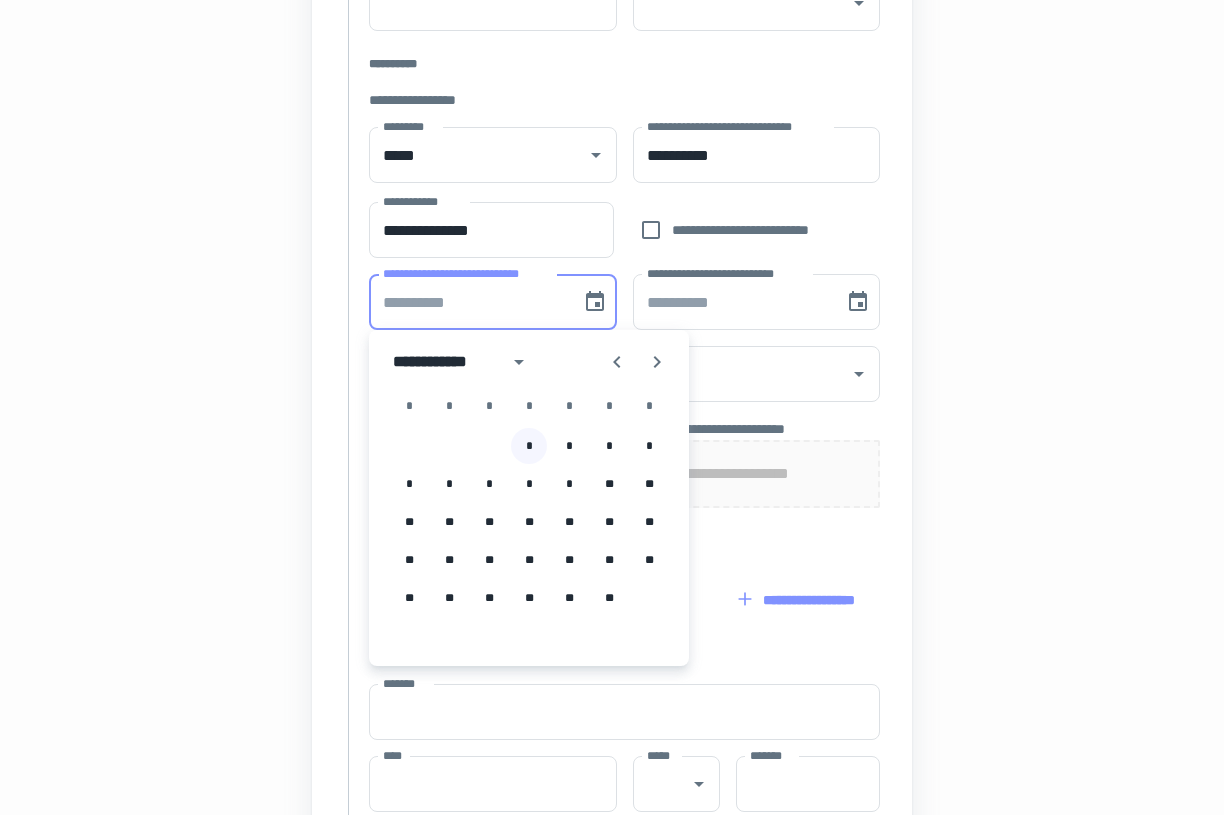 click on "*" at bounding box center [529, 446] 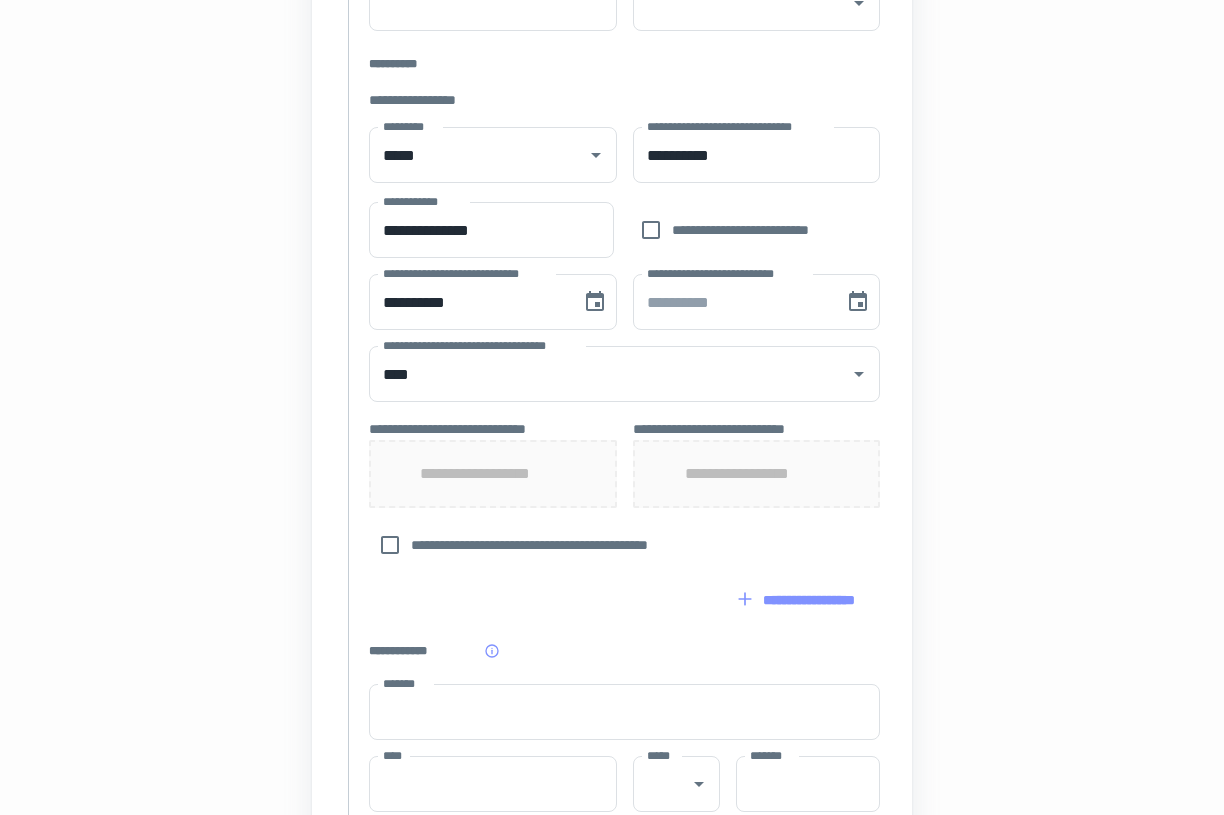 type on "**********" 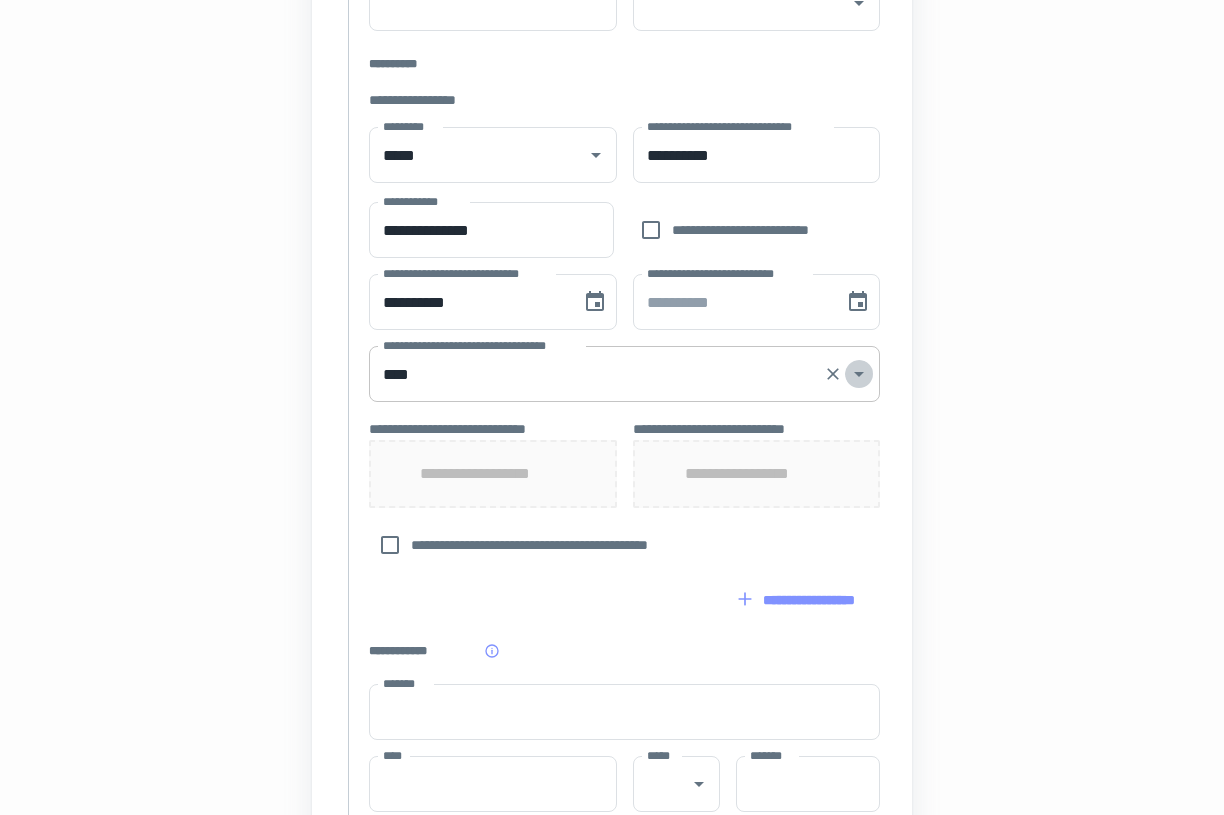 click 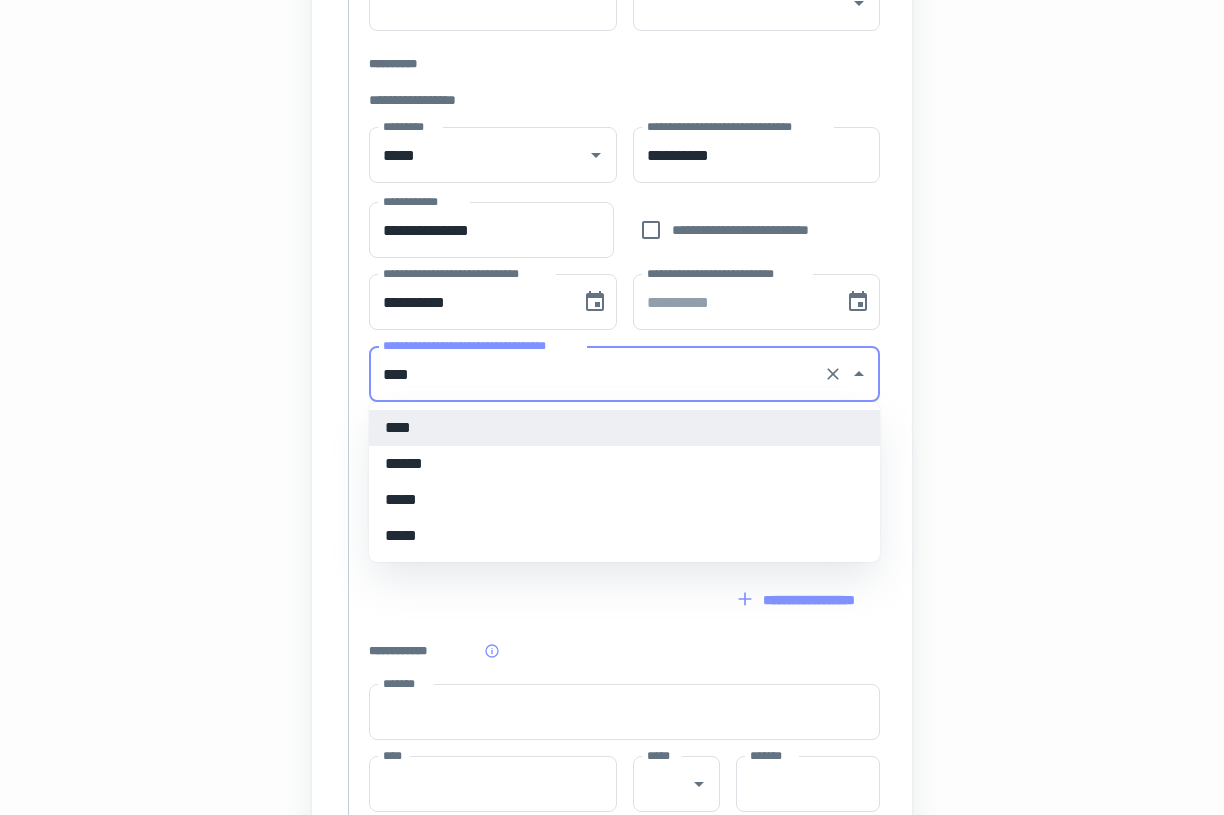 click on "****" at bounding box center (624, 428) 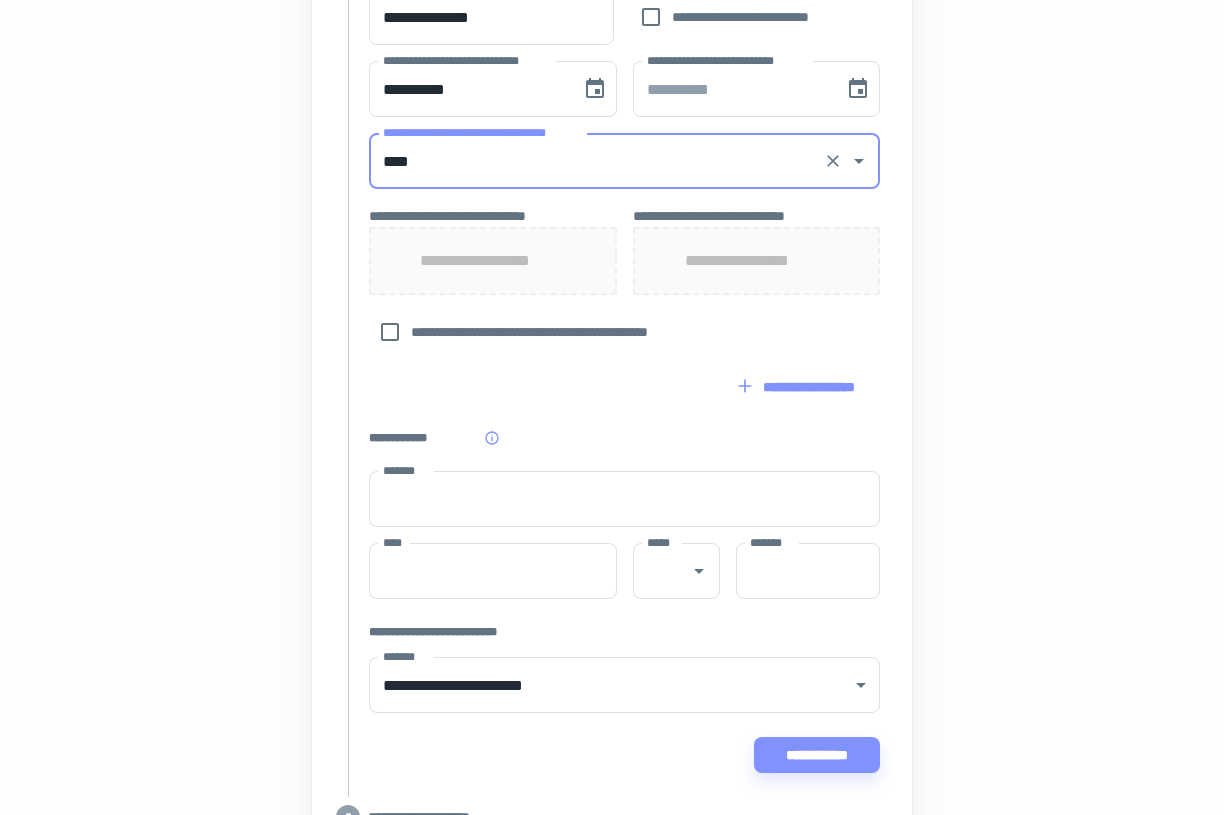 scroll, scrollTop: 811, scrollLeft: 0, axis: vertical 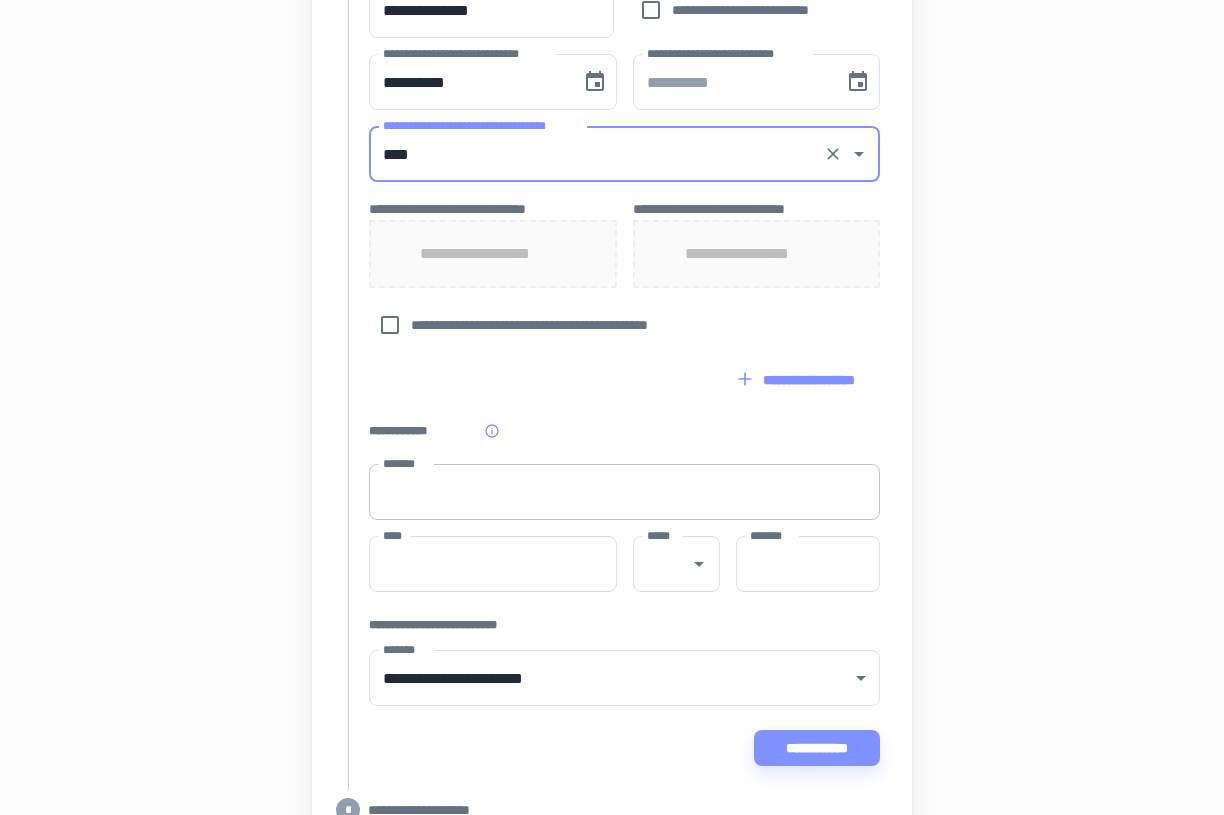 click on "*******" at bounding box center [624, 492] 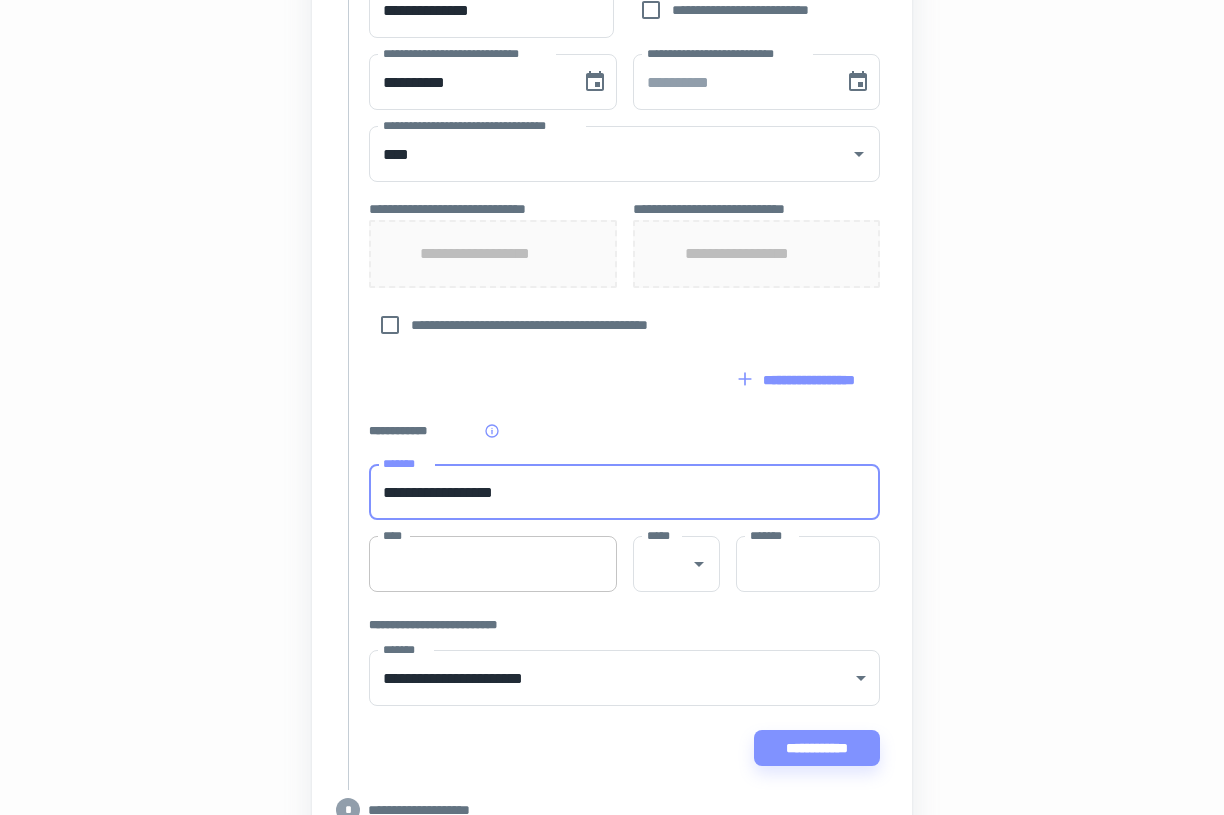 type on "**********" 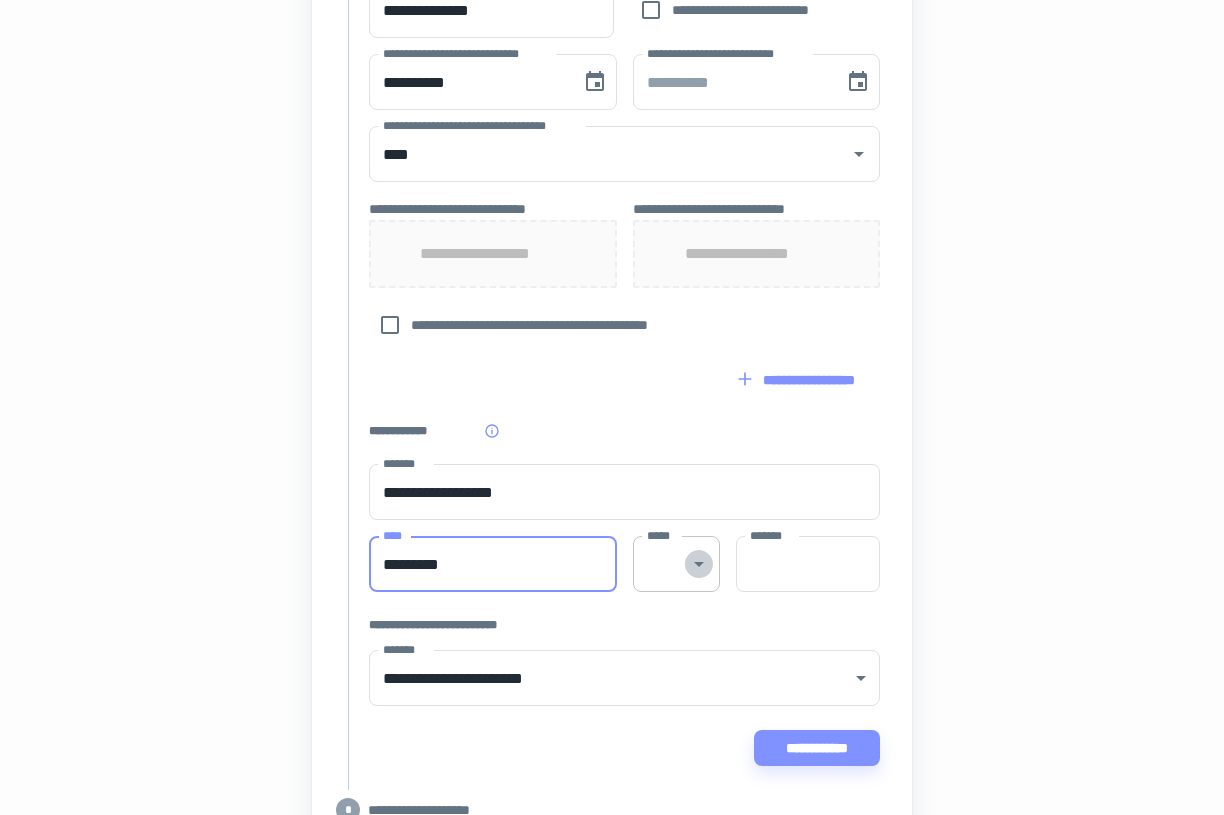 click 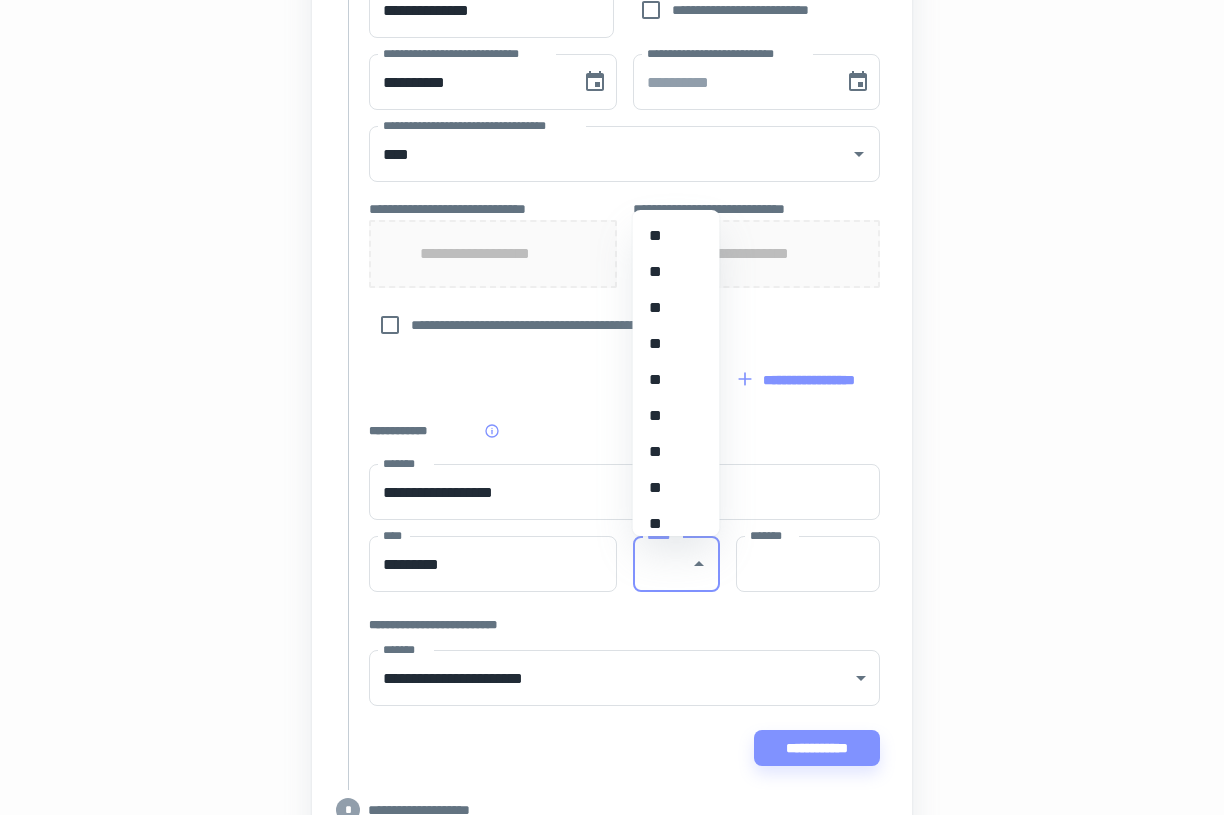 click on "**" at bounding box center (676, 416) 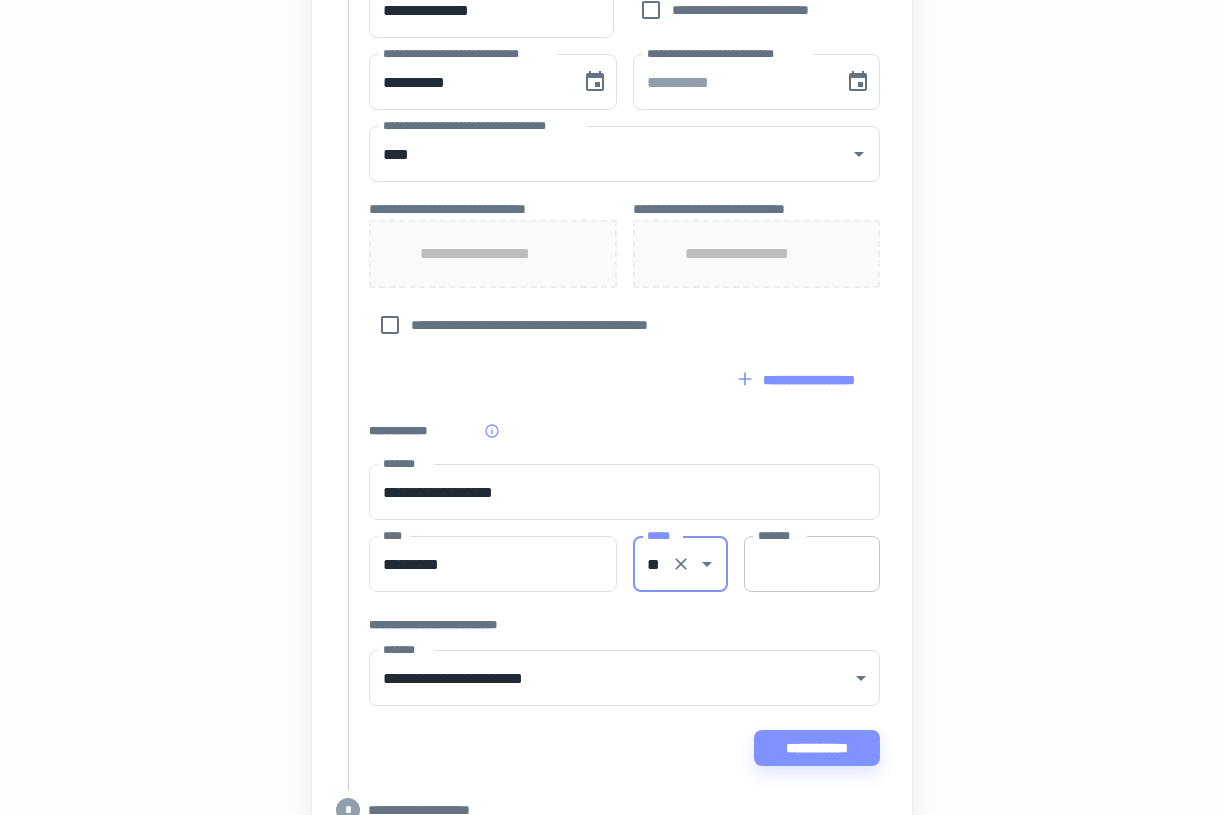 click on "*******" at bounding box center (812, 564) 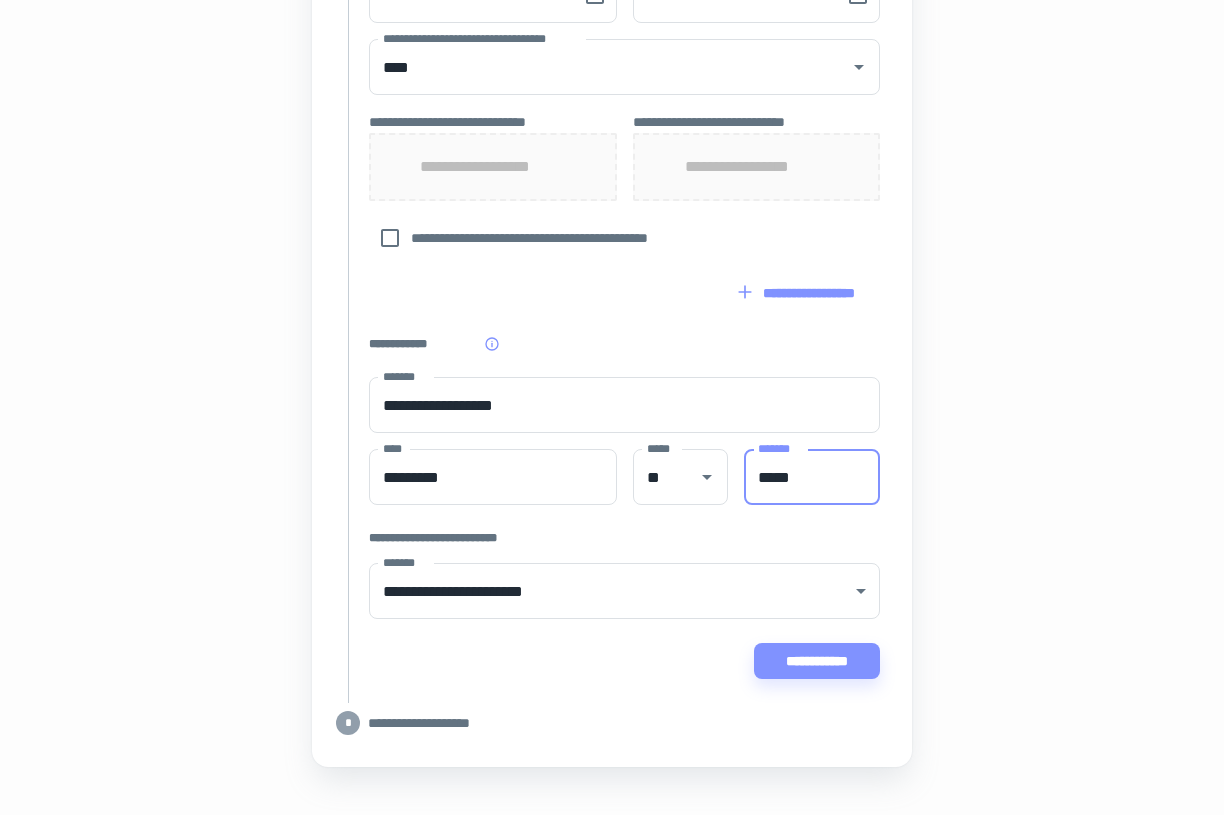 scroll, scrollTop: 930, scrollLeft: 0, axis: vertical 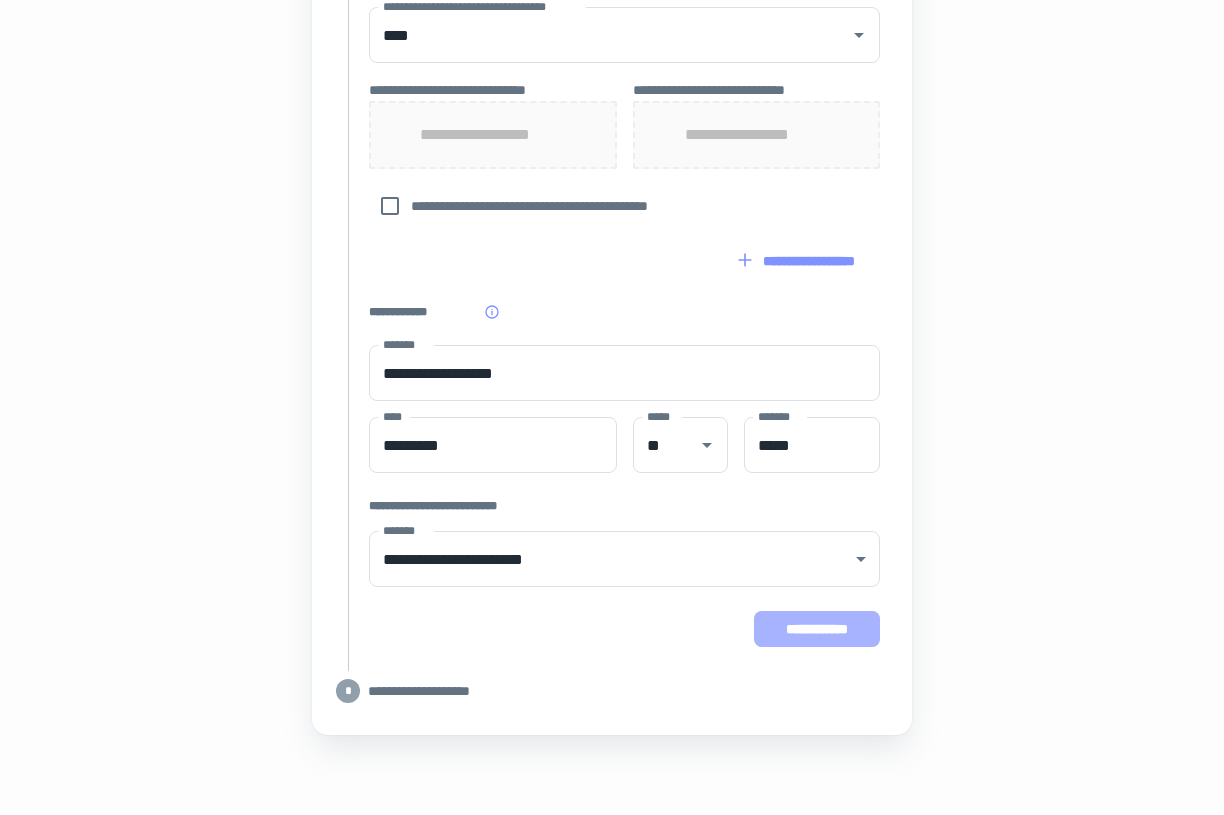 click on "**********" at bounding box center [817, 629] 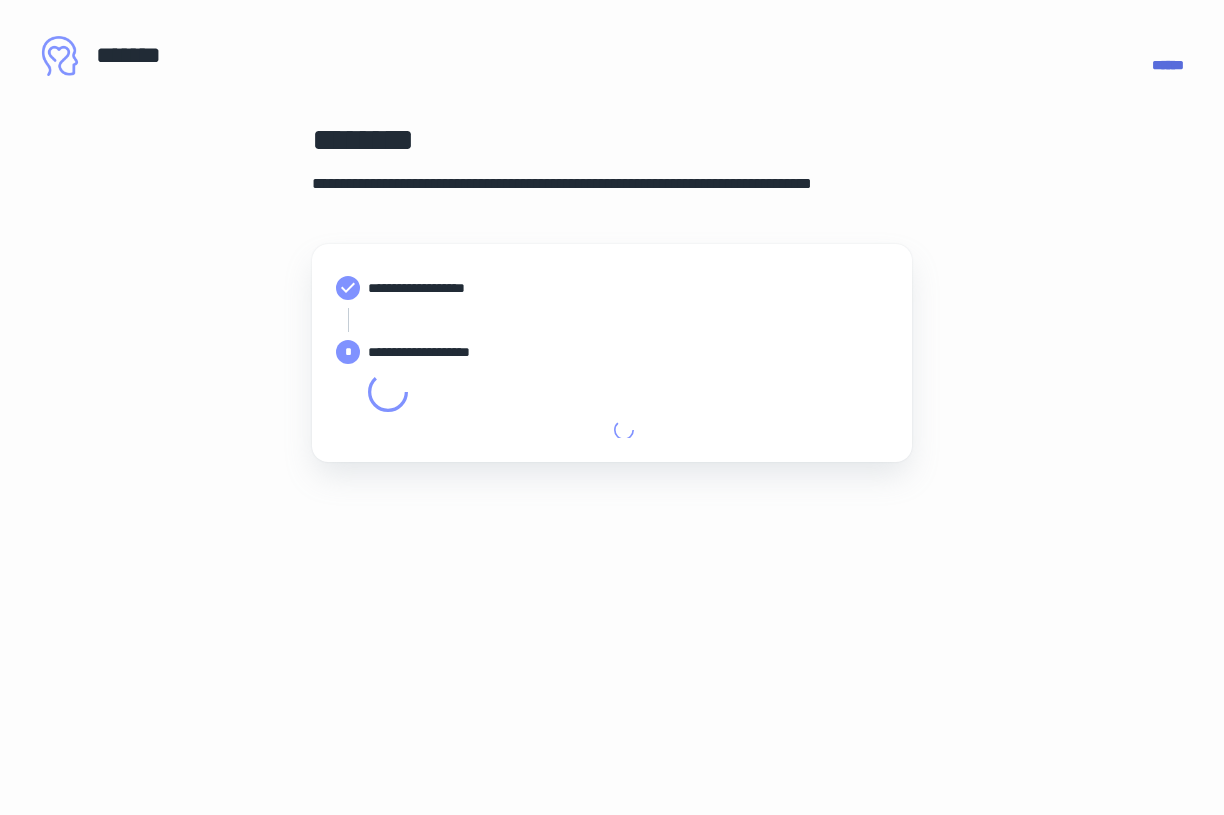 type on "**********" 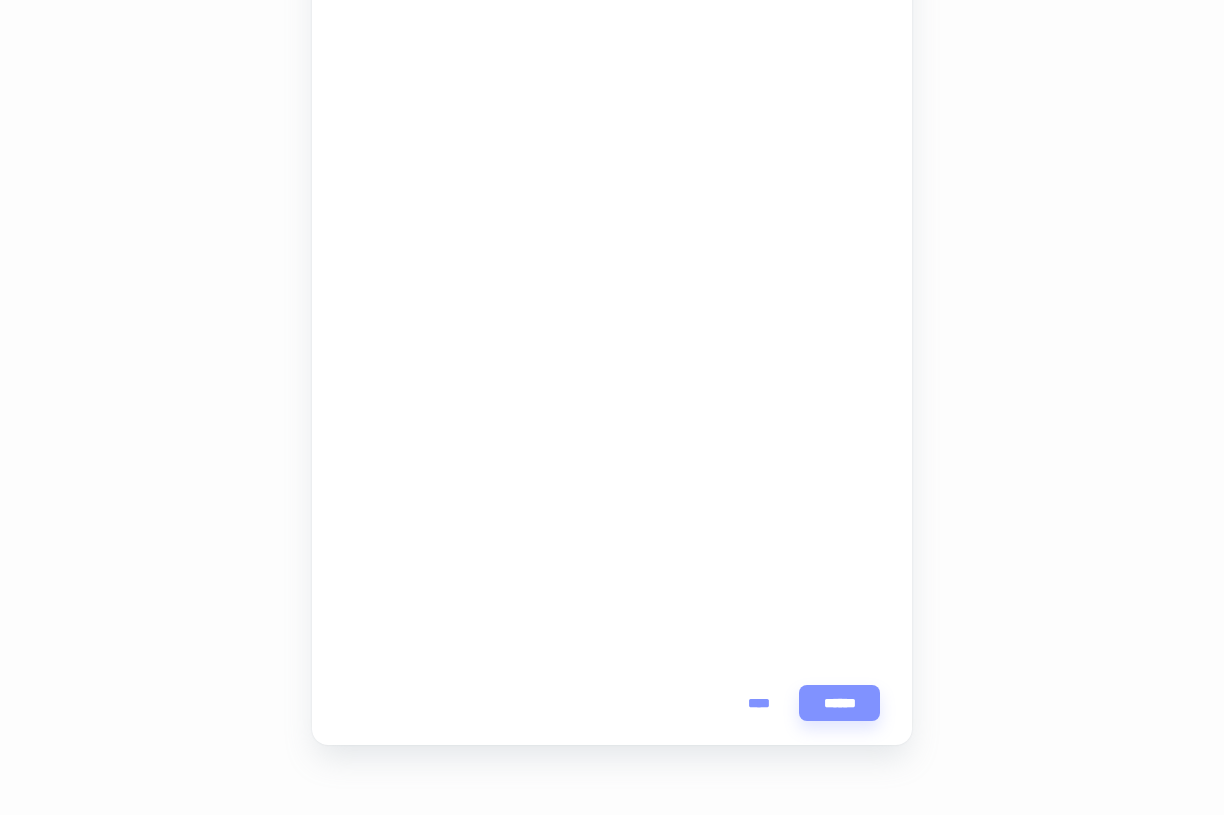 scroll, scrollTop: 453, scrollLeft: 0, axis: vertical 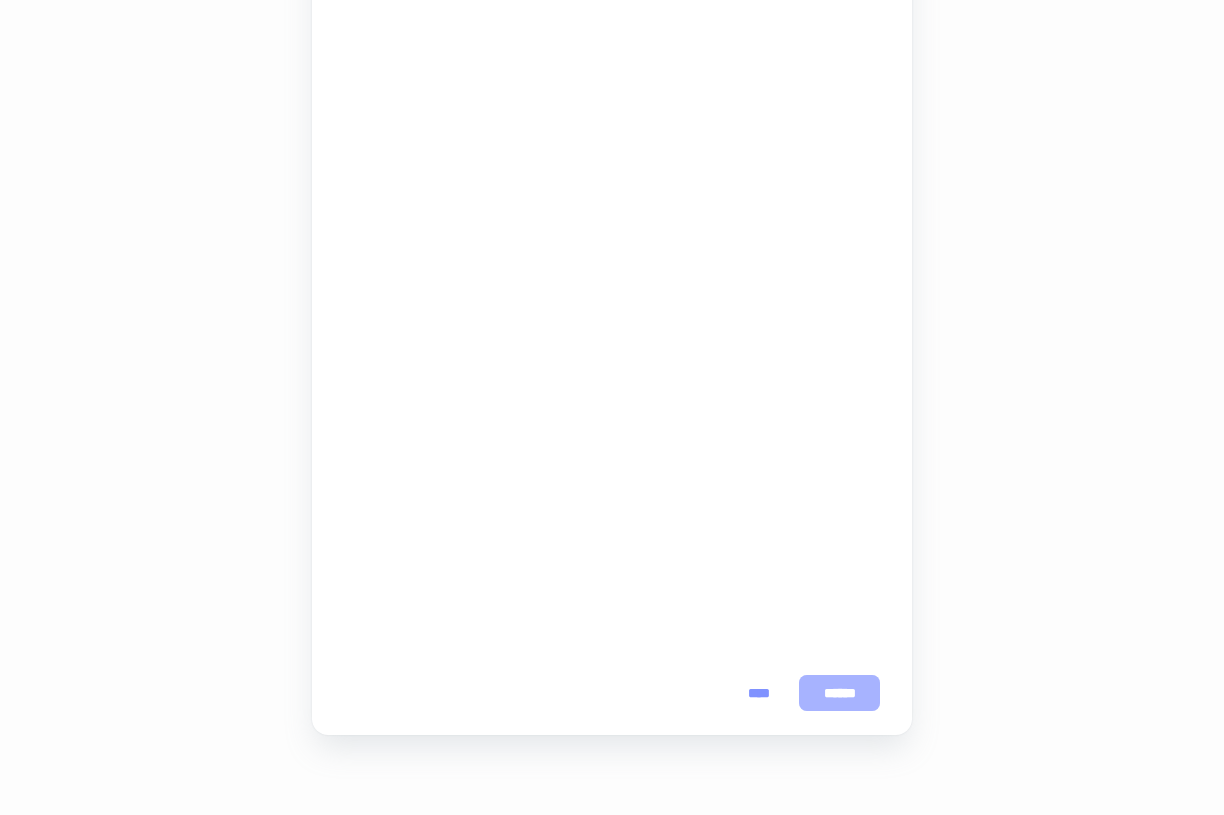click on "******" at bounding box center (839, 693) 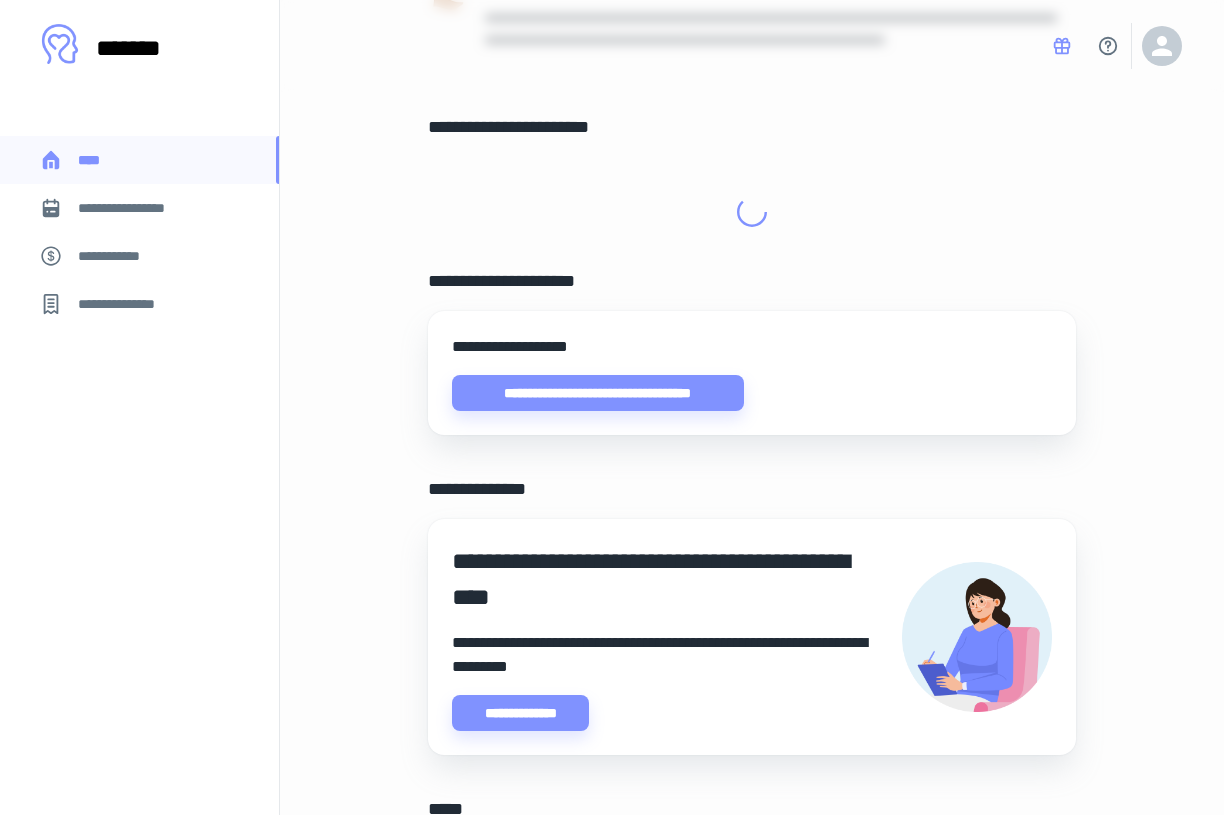 scroll, scrollTop: 0, scrollLeft: 0, axis: both 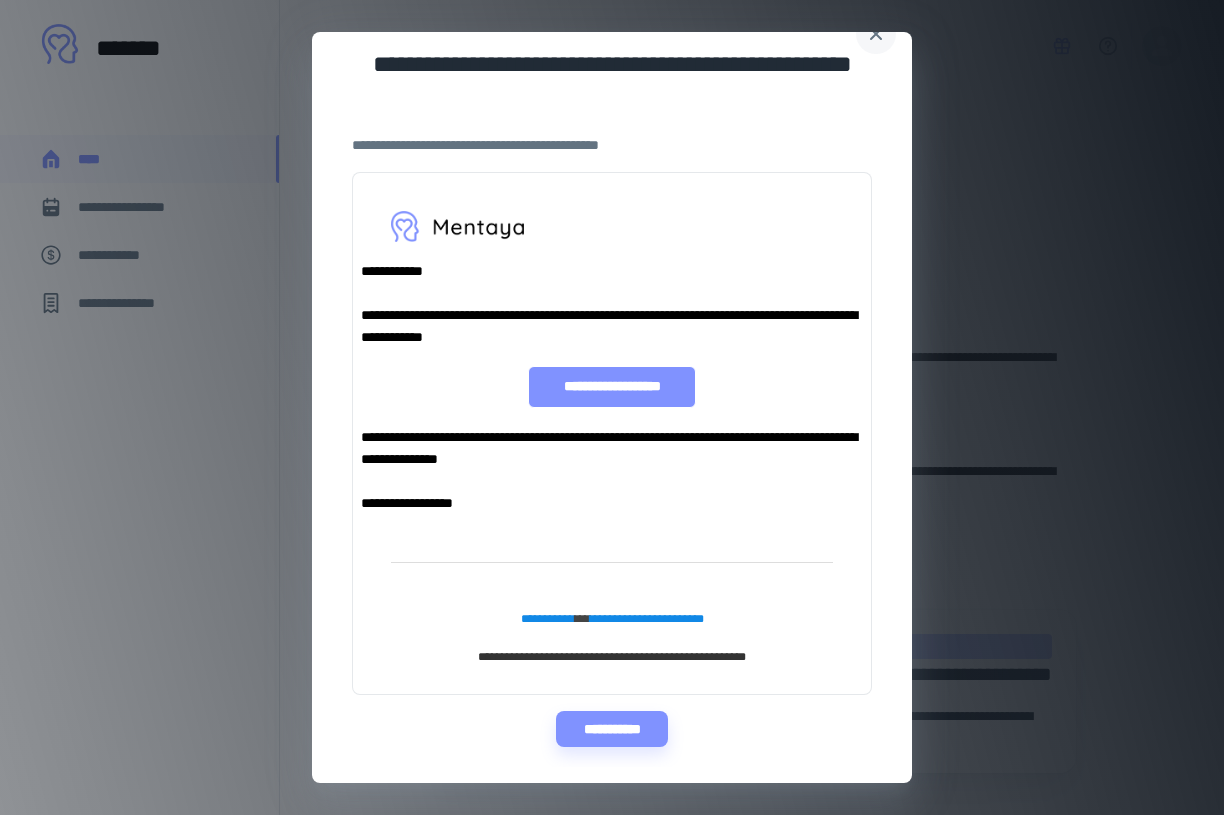 click 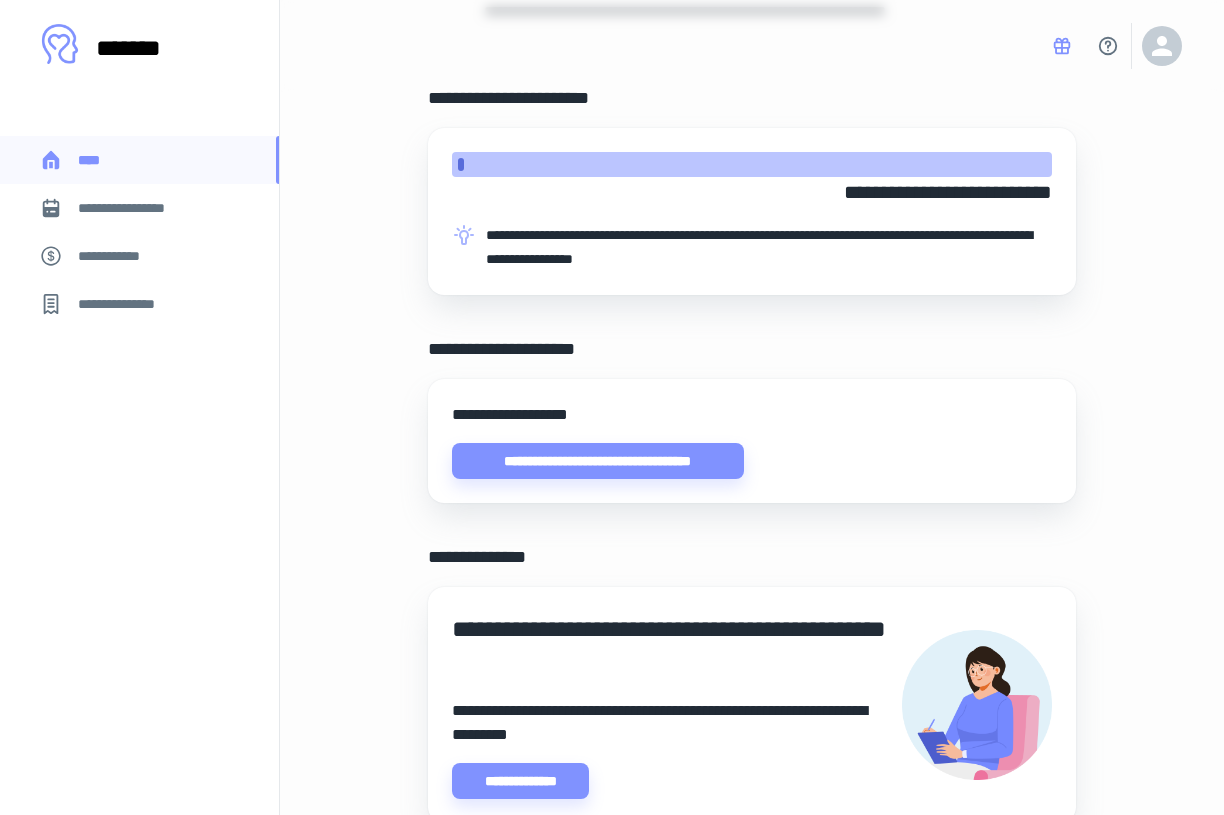scroll, scrollTop: 0, scrollLeft: 0, axis: both 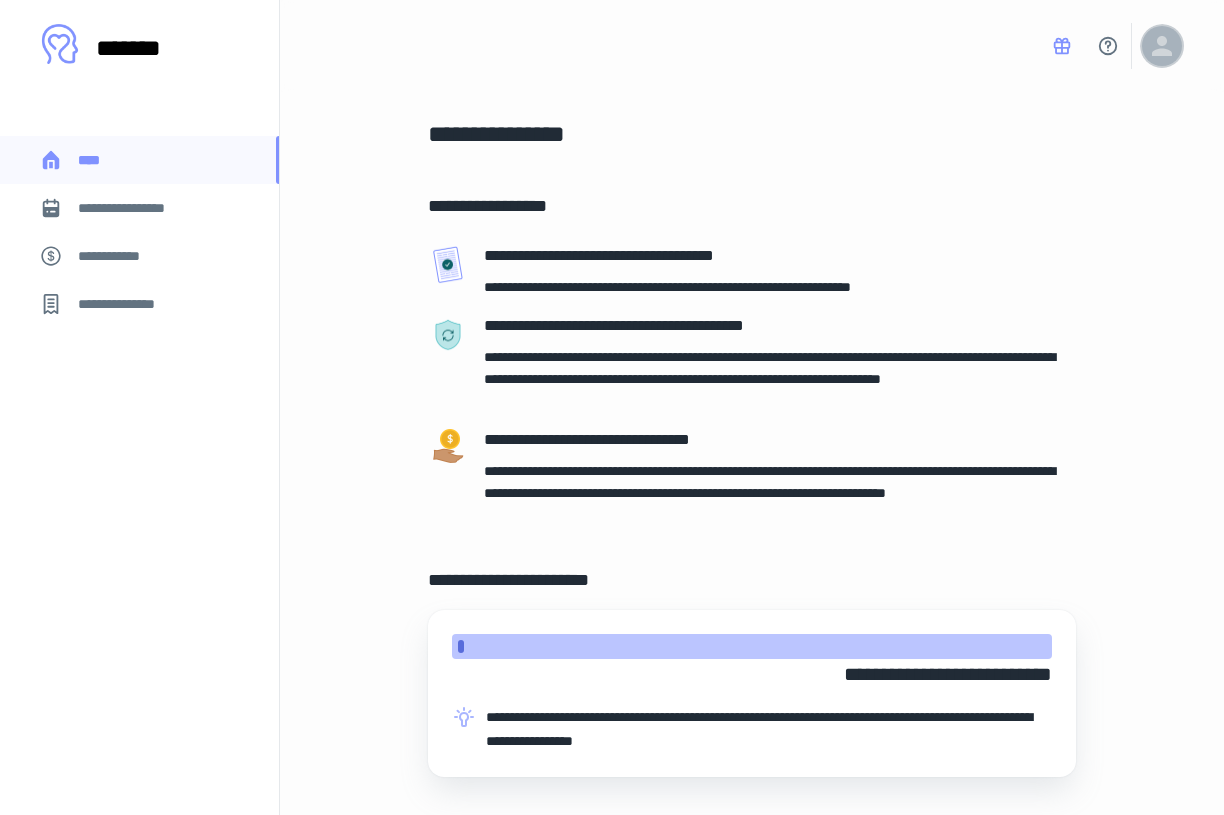 click at bounding box center [1162, 46] 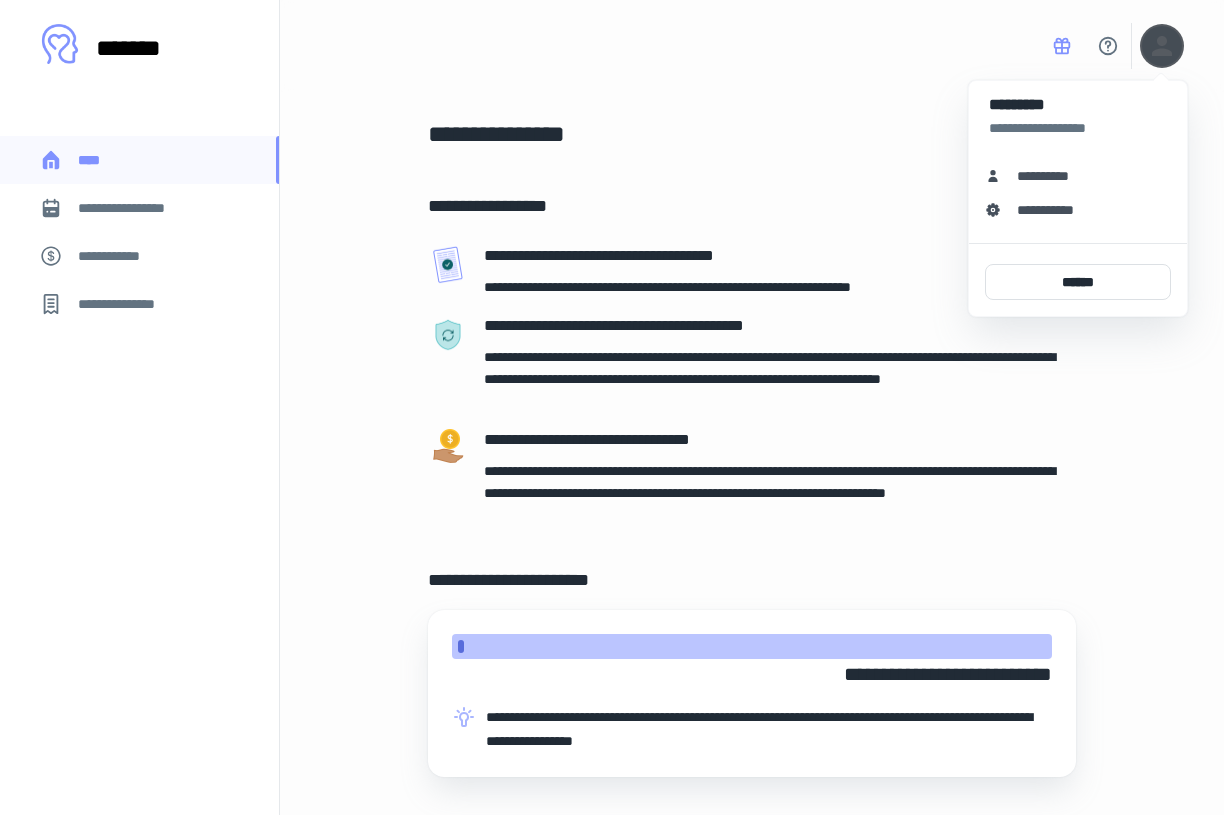 click on "**********" at bounding box center (1050, 176) 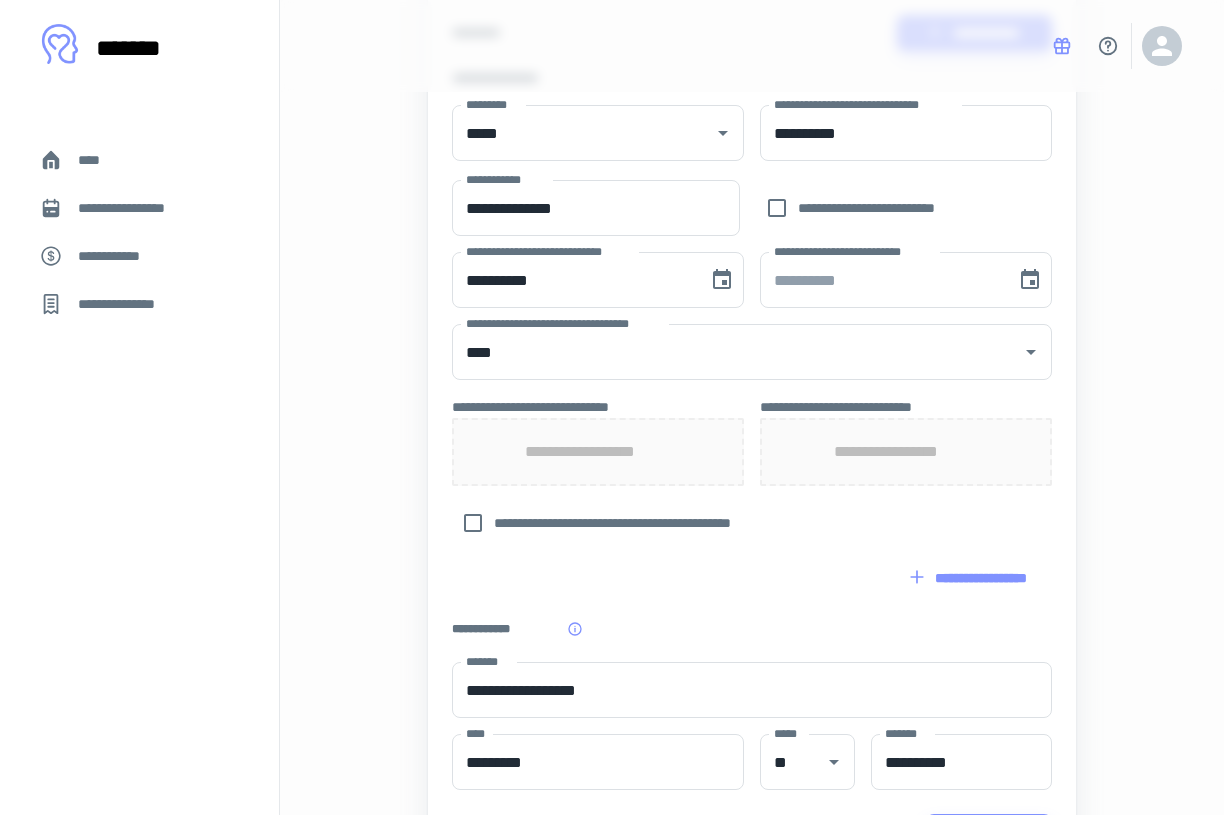 scroll, scrollTop: 590, scrollLeft: 0, axis: vertical 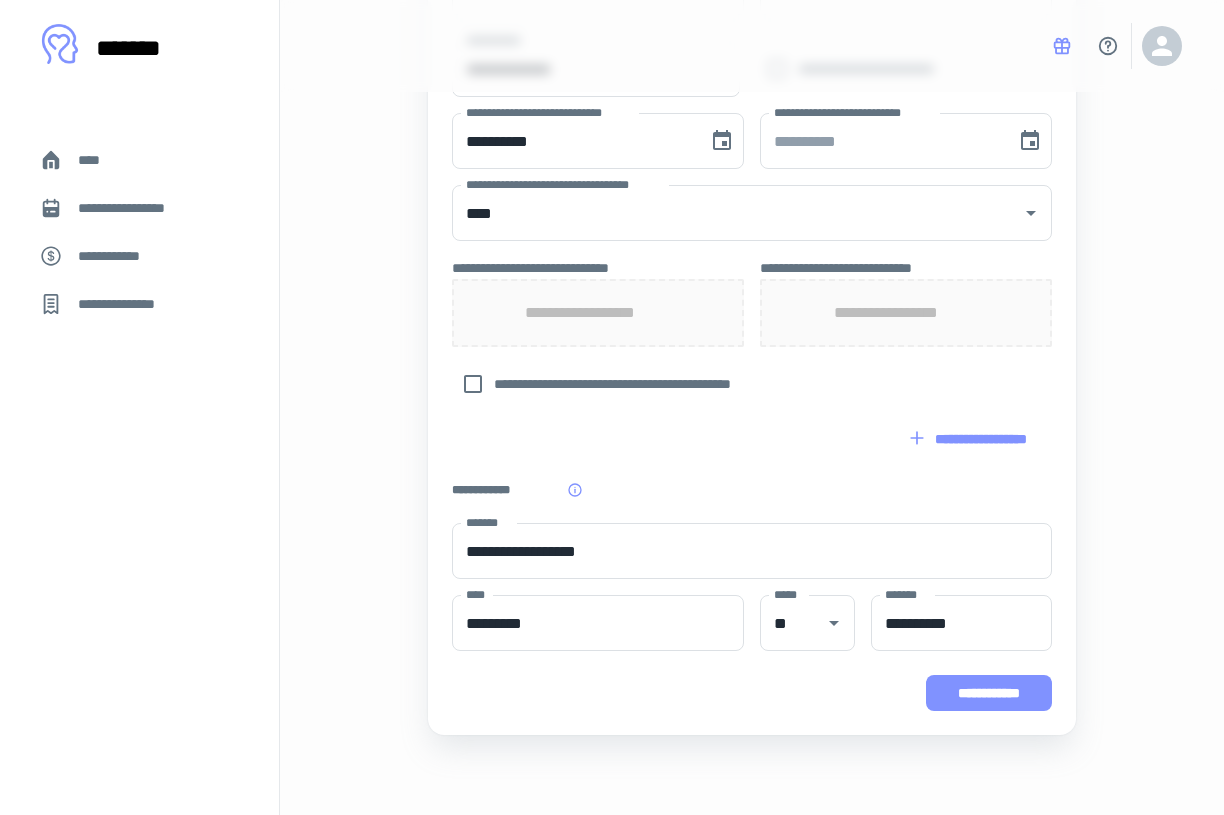 click on "**********" at bounding box center [989, 693] 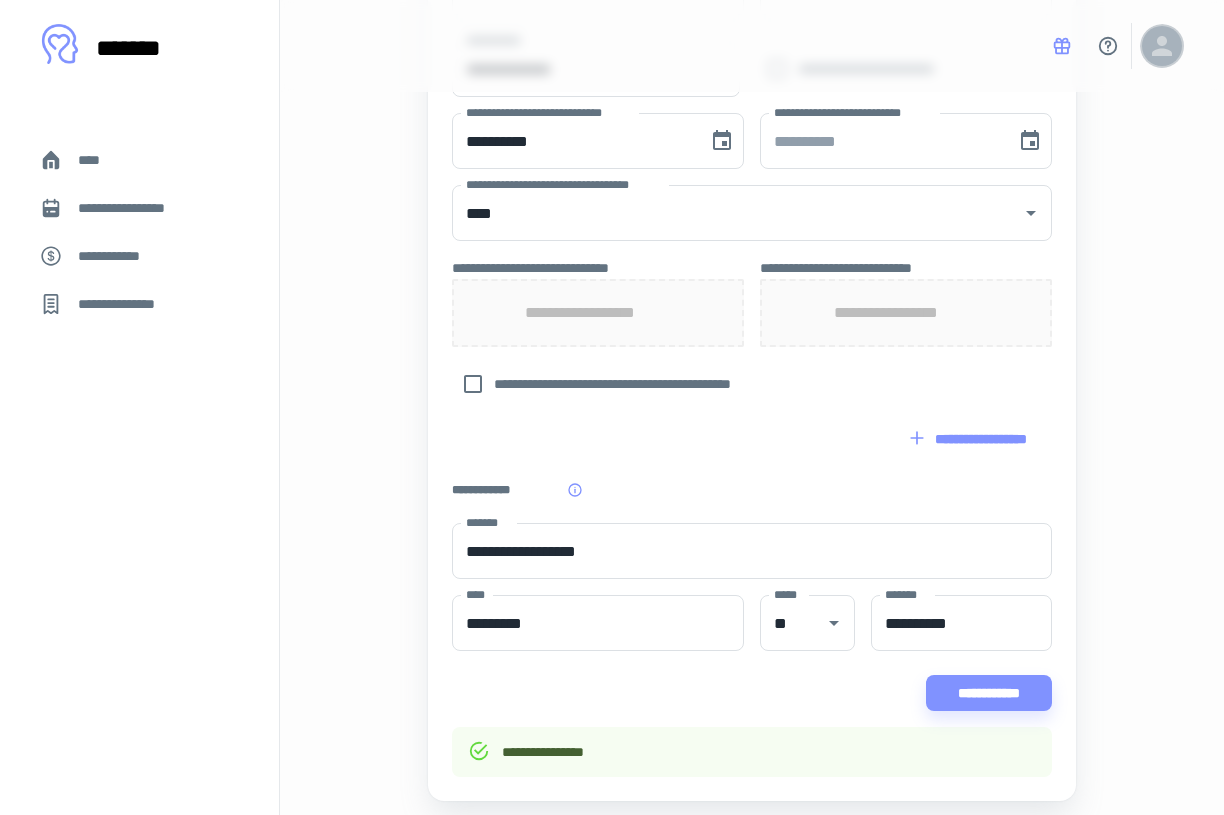 click 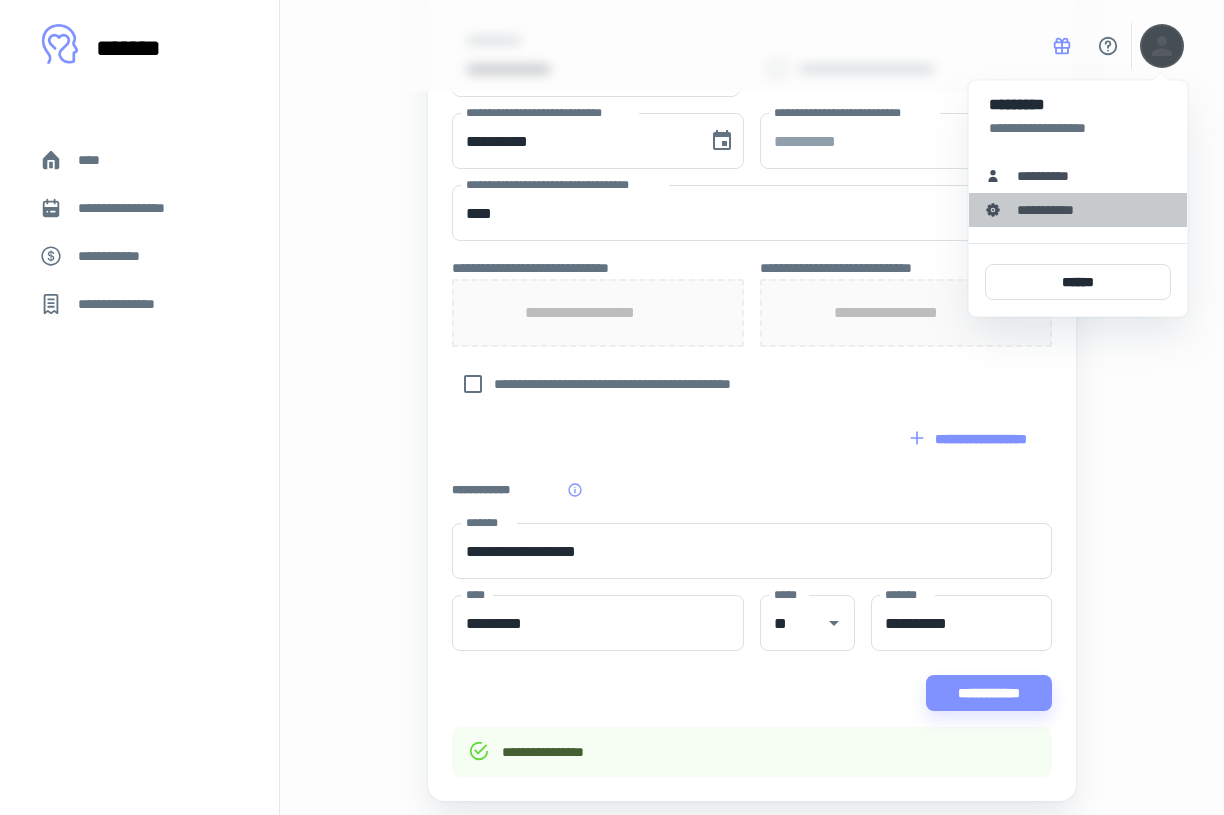 click on "**********" at bounding box center (1056, 210) 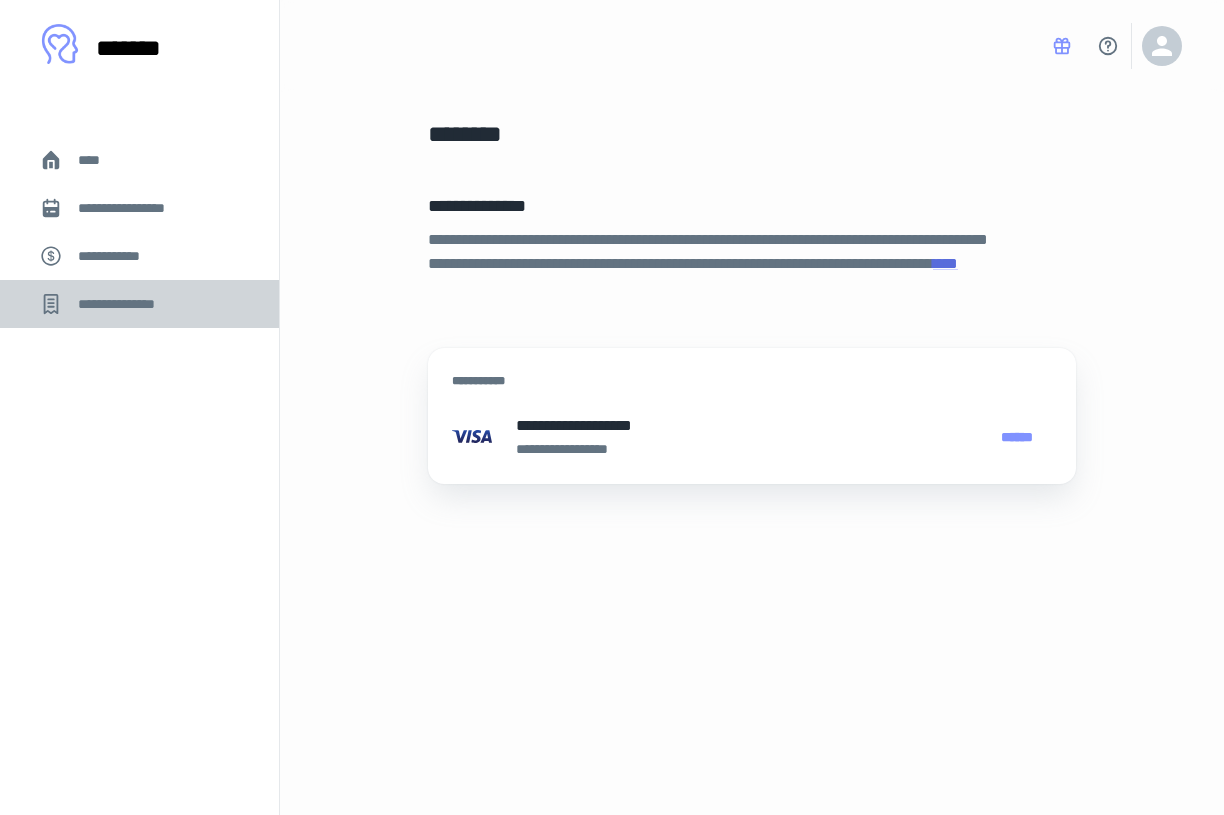 click on "**********" at bounding box center [127, 304] 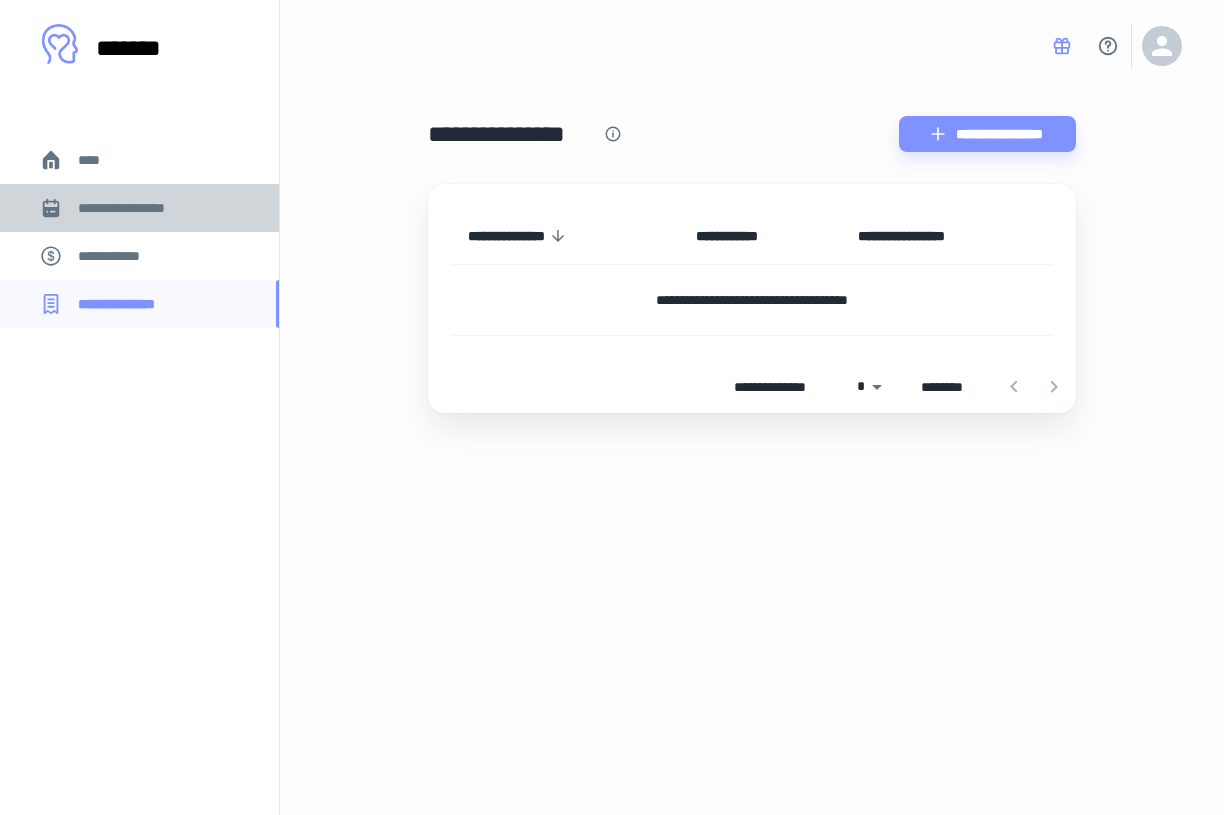 click on "**********" at bounding box center [136, 208] 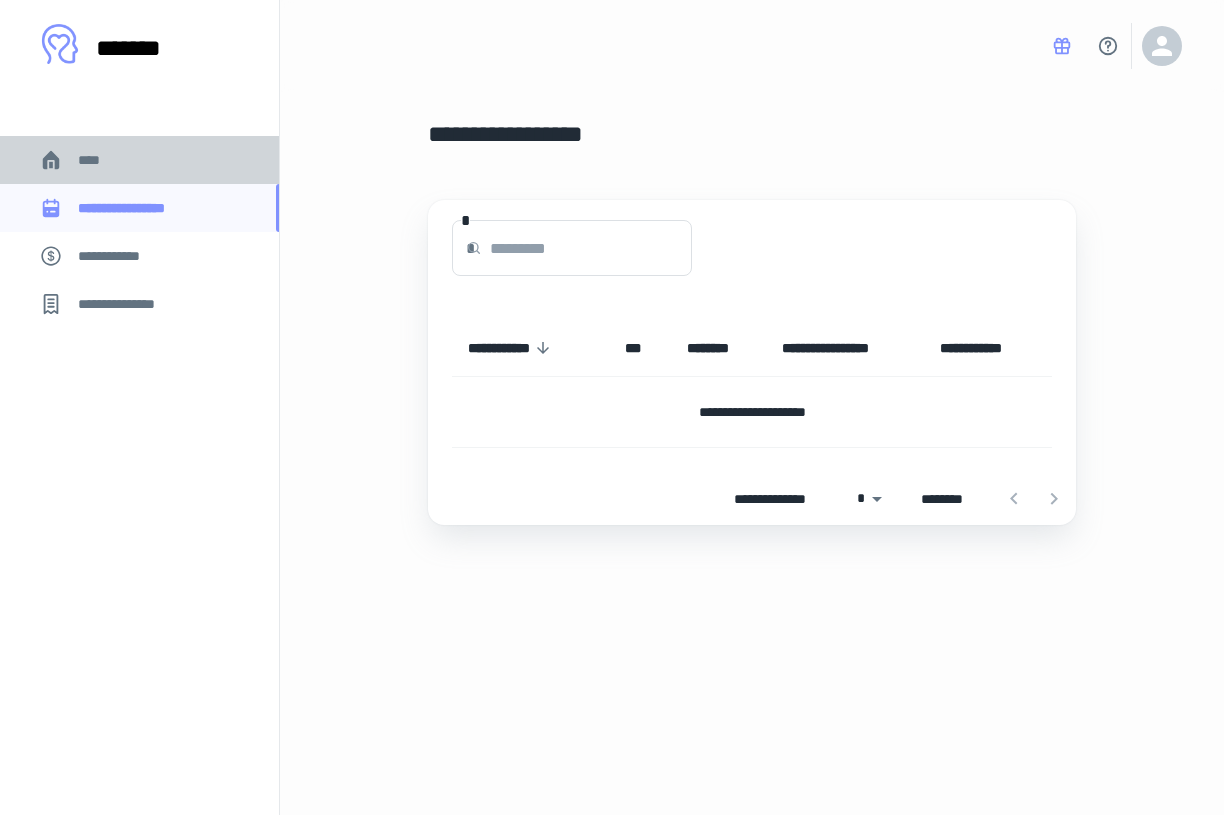 click on "****" at bounding box center (139, 160) 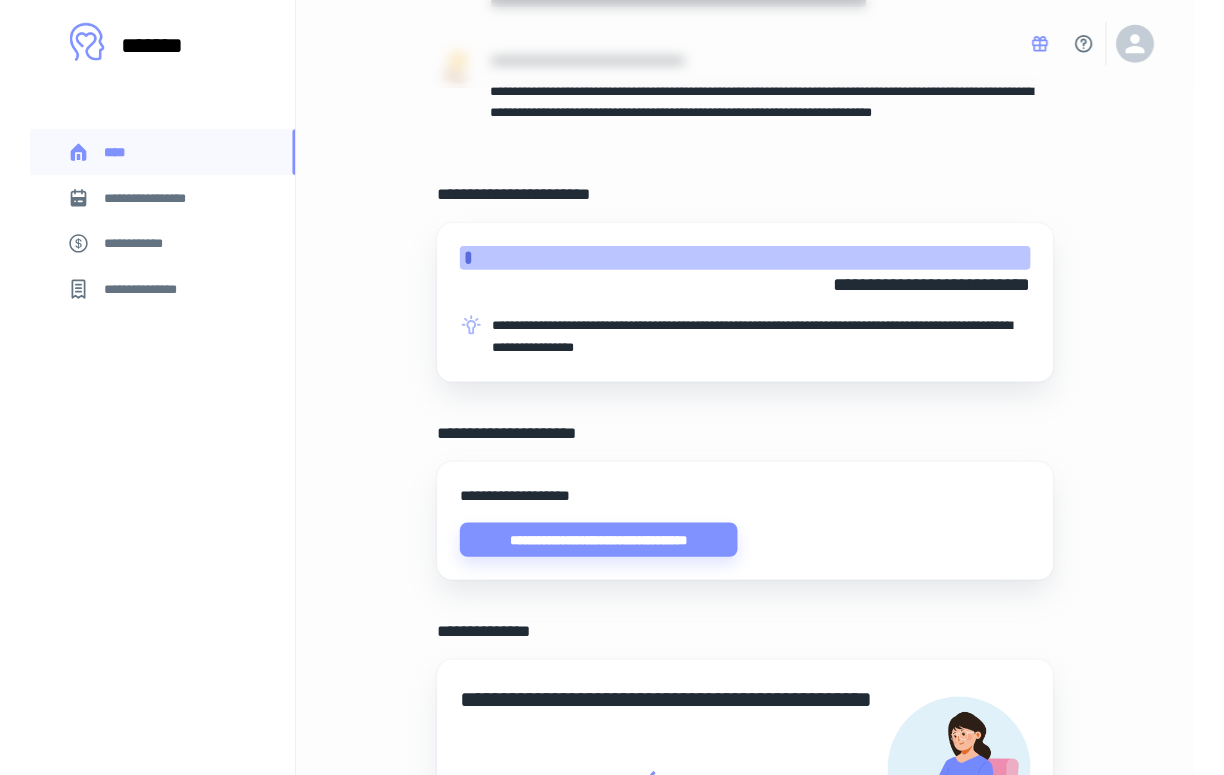 scroll, scrollTop: 0, scrollLeft: 0, axis: both 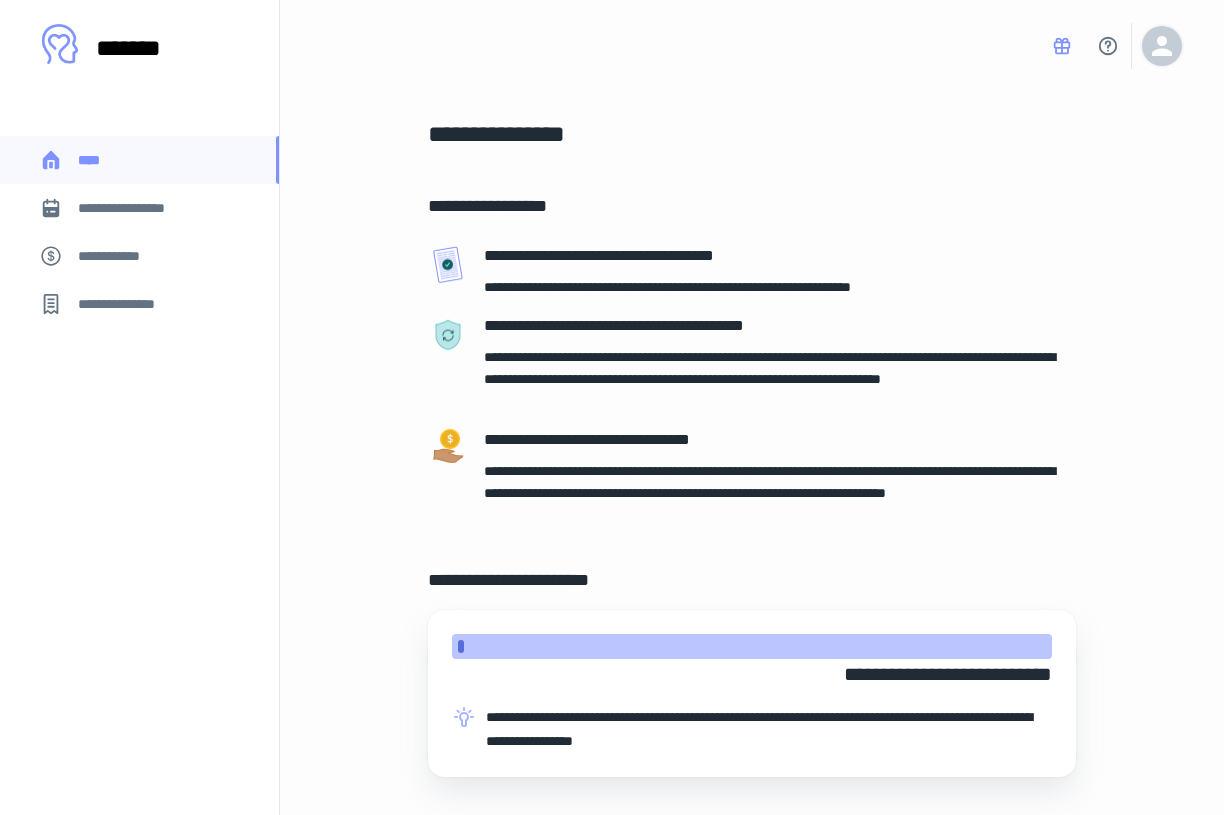 click 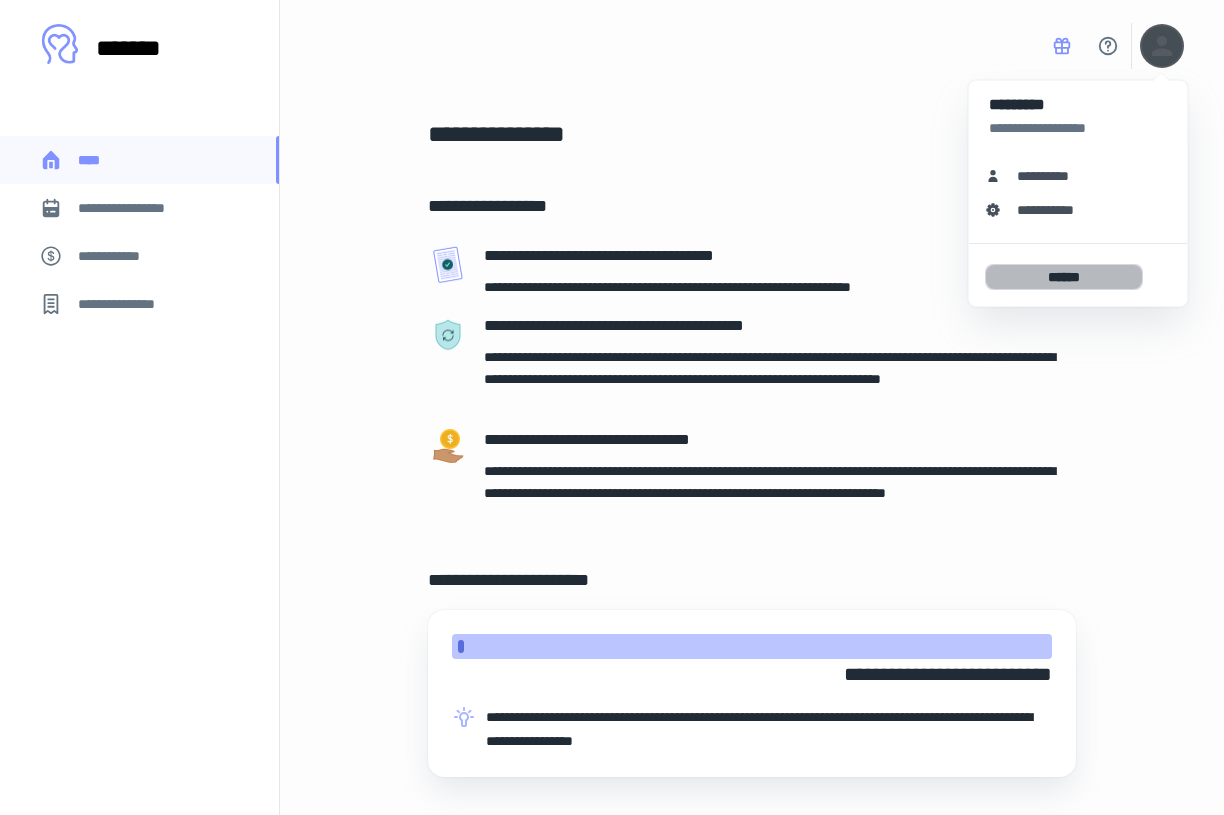 click on "******" at bounding box center [1064, 277] 